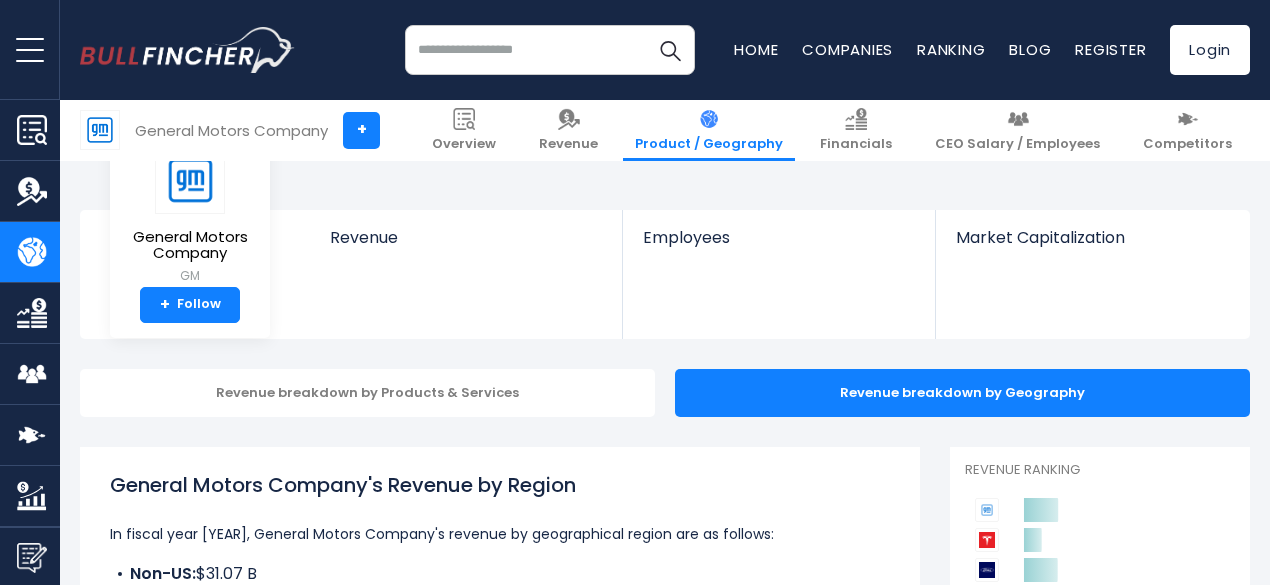 scroll, scrollTop: 196, scrollLeft: 0, axis: vertical 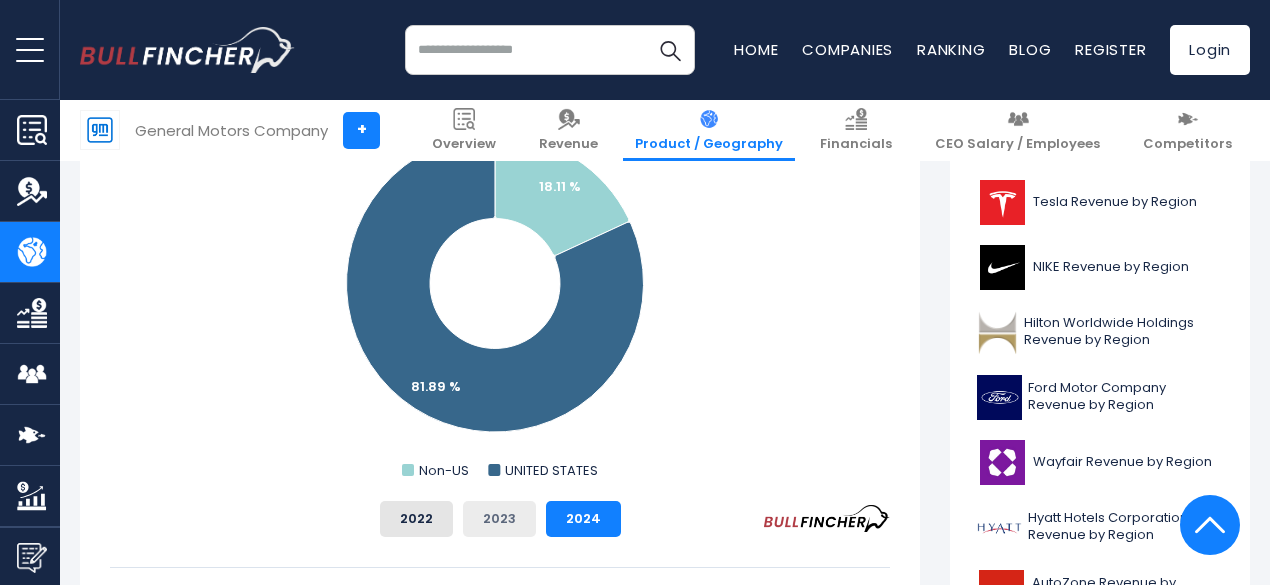 click on "2023" at bounding box center [499, 519] 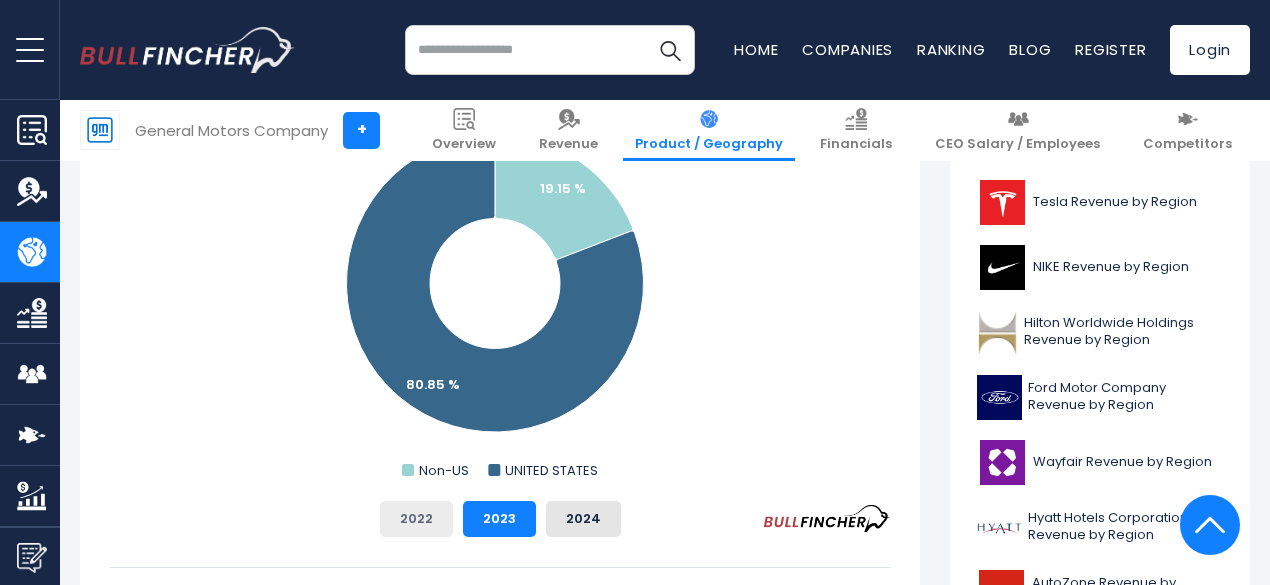 click on "2022" at bounding box center (416, 519) 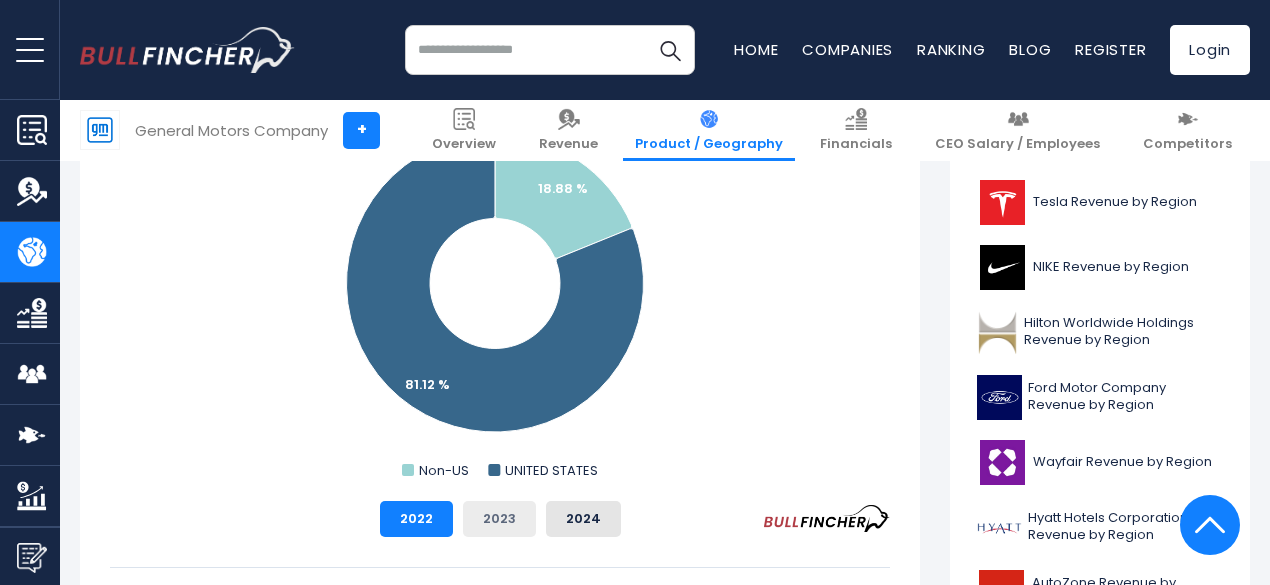 click on "2023" at bounding box center [499, 519] 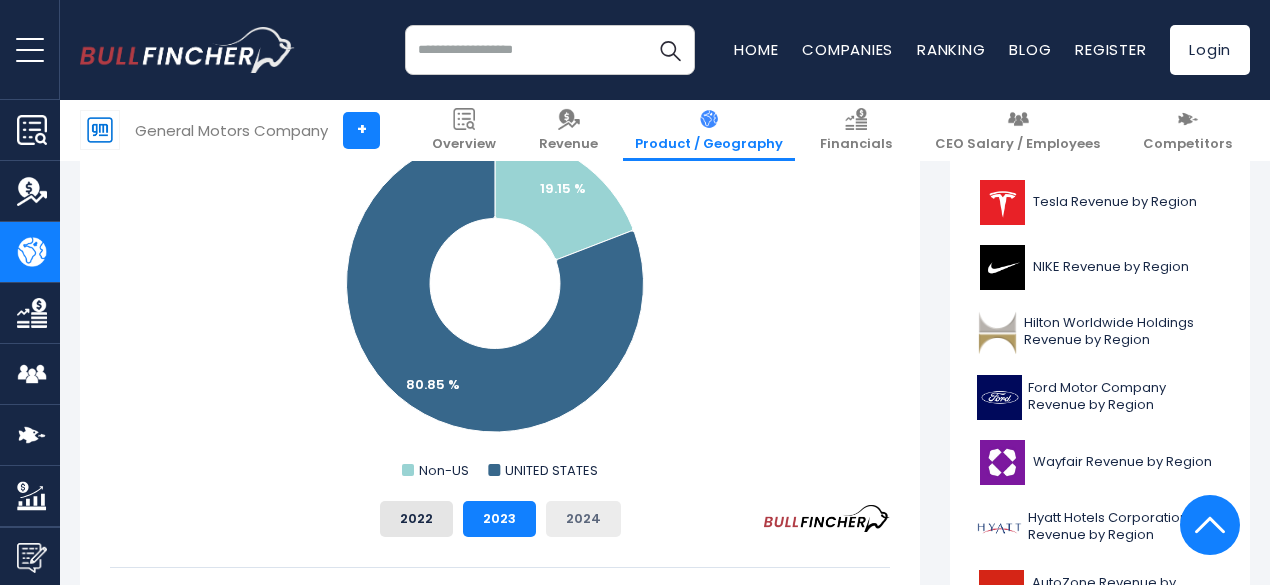 click on "2024" at bounding box center [583, 519] 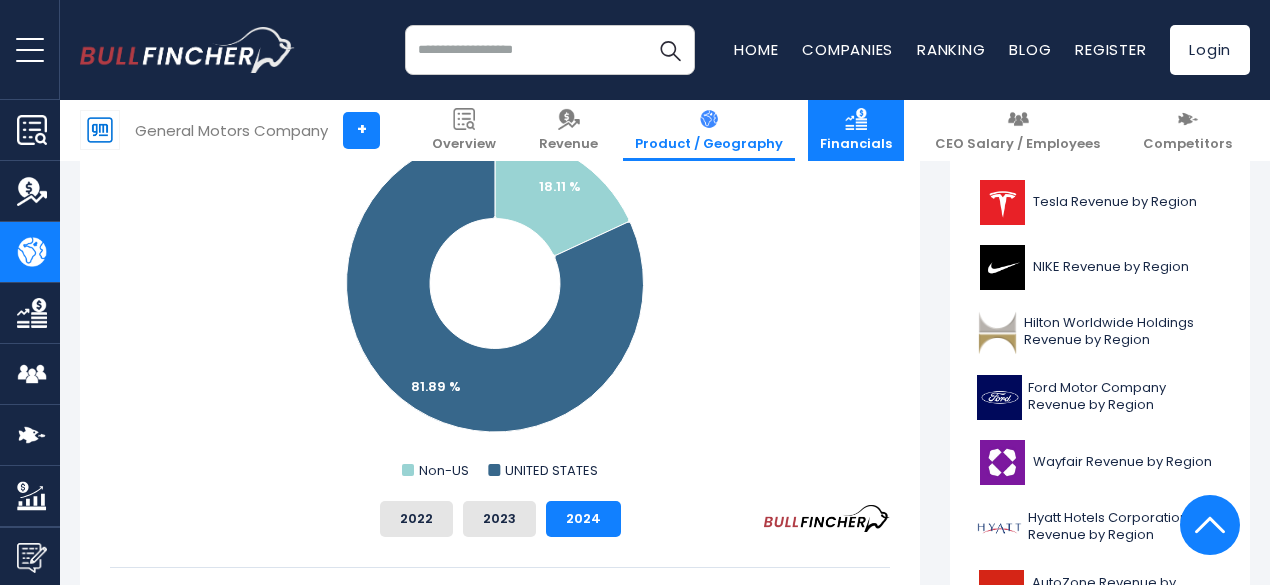 click at bounding box center [856, 119] 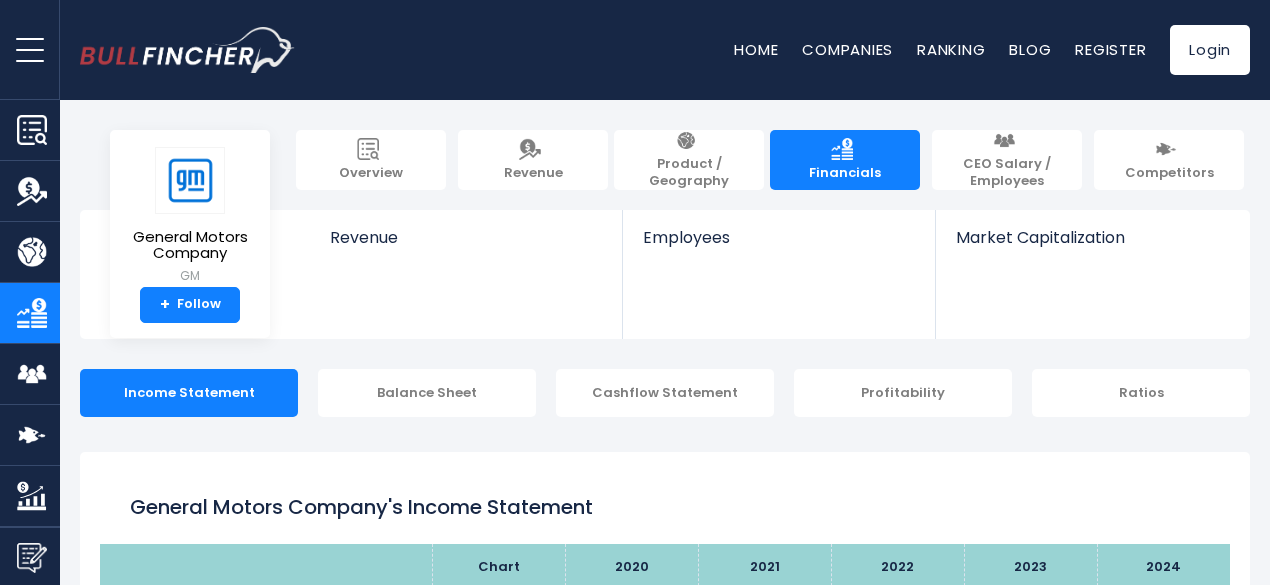scroll, scrollTop: 0, scrollLeft: 0, axis: both 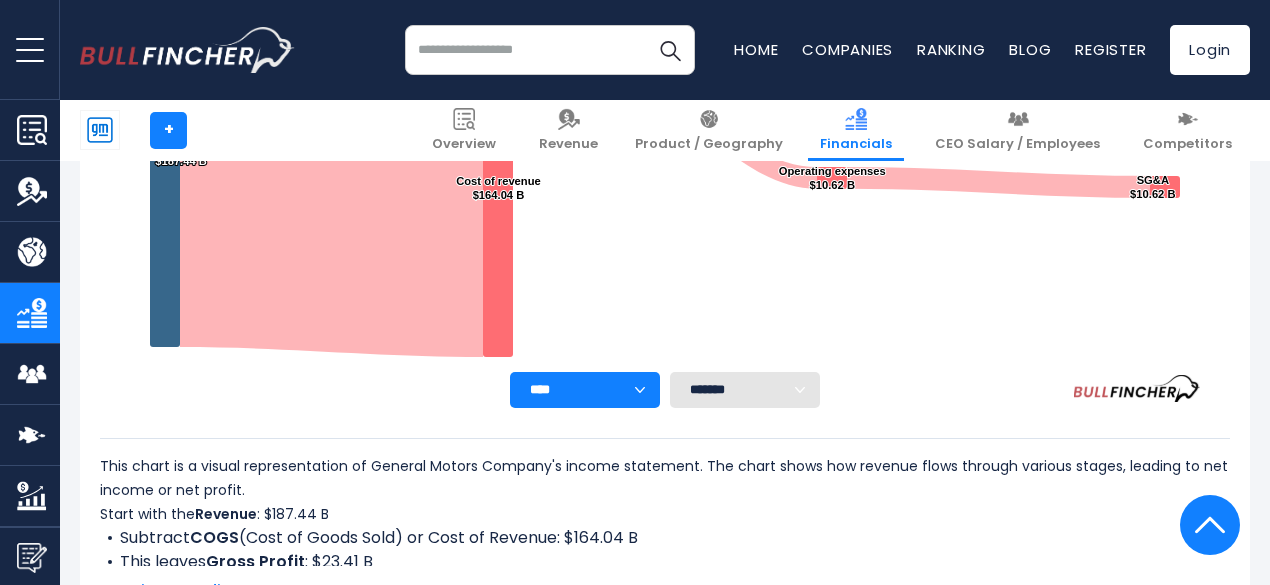 click on "**** **** **** **** **** ****" at bounding box center (585, 390) 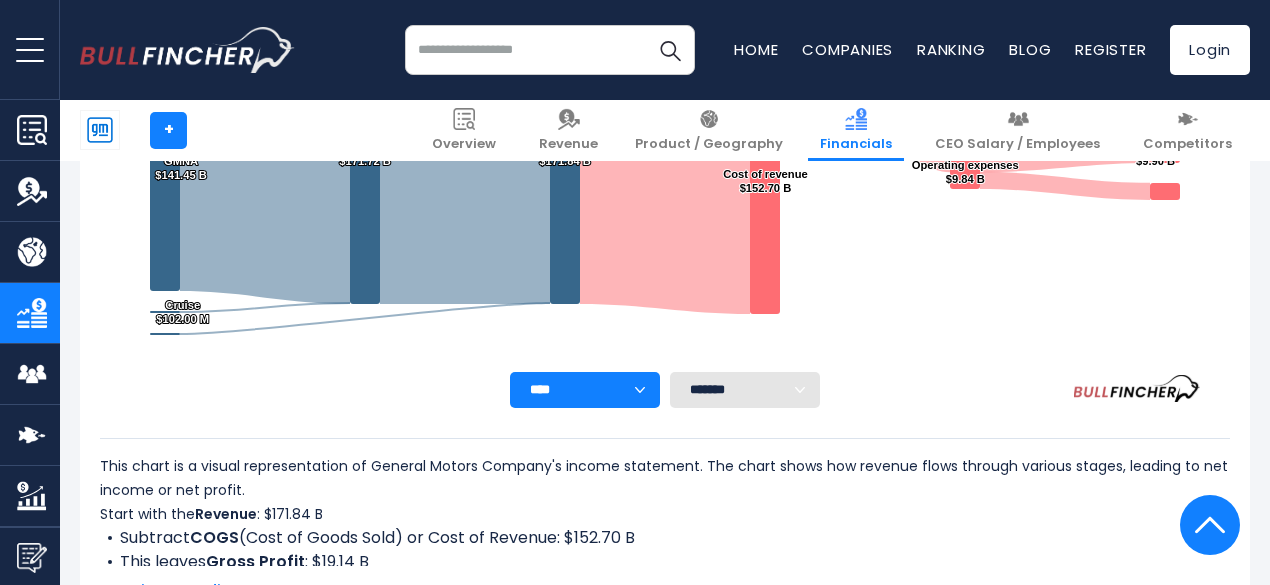 select on "****" 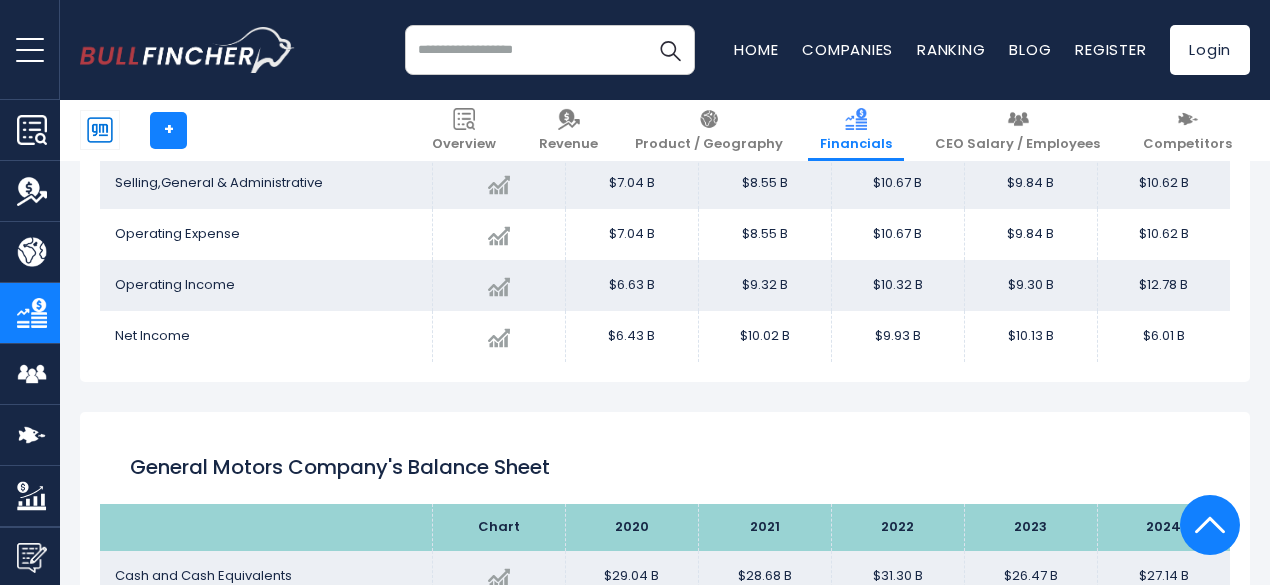scroll, scrollTop: 600, scrollLeft: 0, axis: vertical 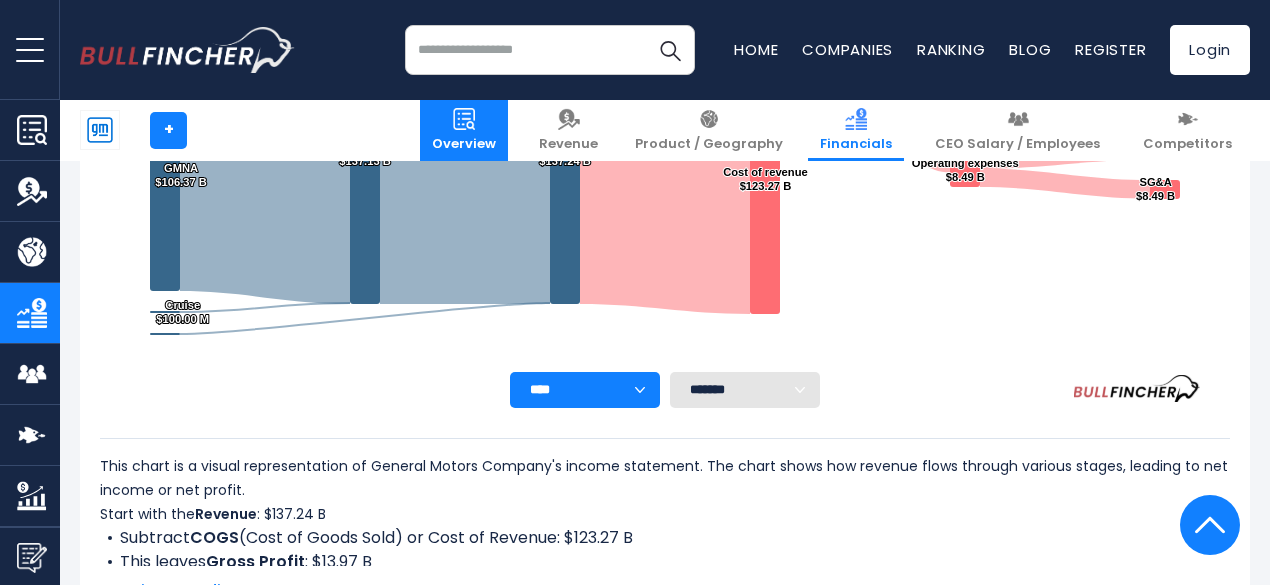 click on "Overview" at bounding box center [464, 130] 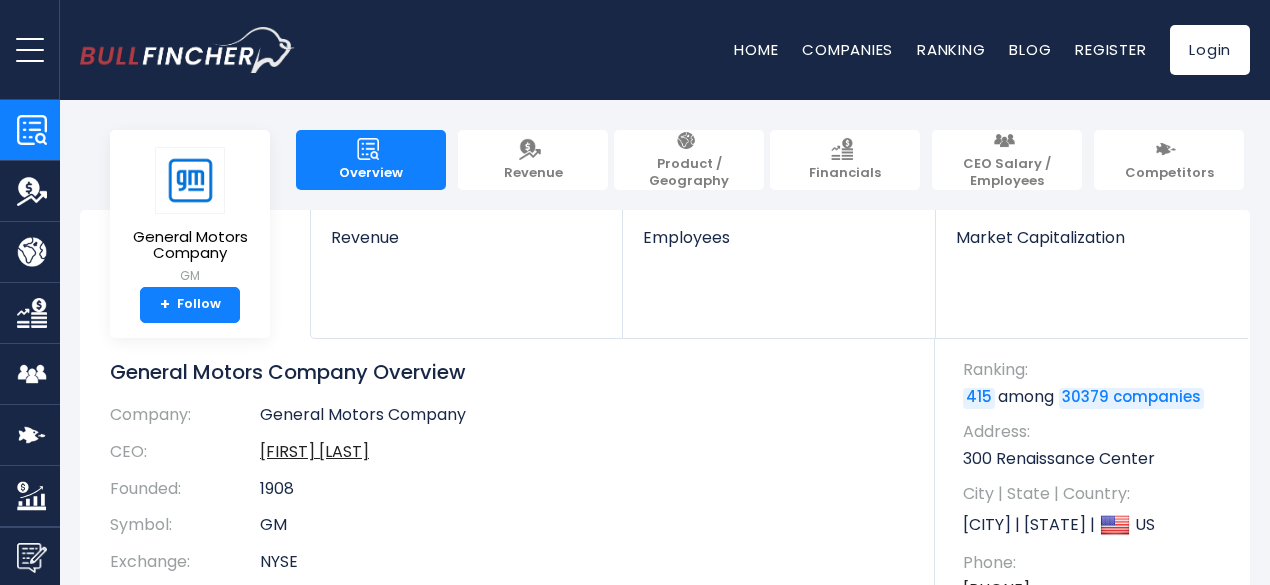 scroll, scrollTop: 0, scrollLeft: 0, axis: both 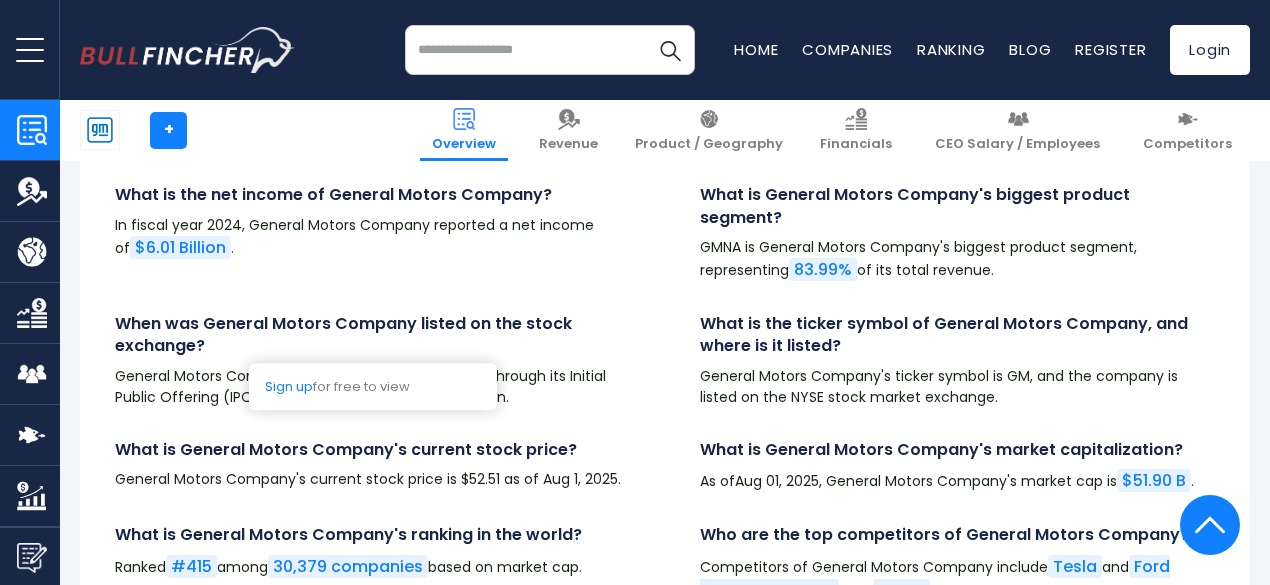click on "General Motors Company went public on  Nov 18, 2010 , through its Initial Public Offering (IPO), and it has been  14 years  since then." at bounding box center (372, 387) 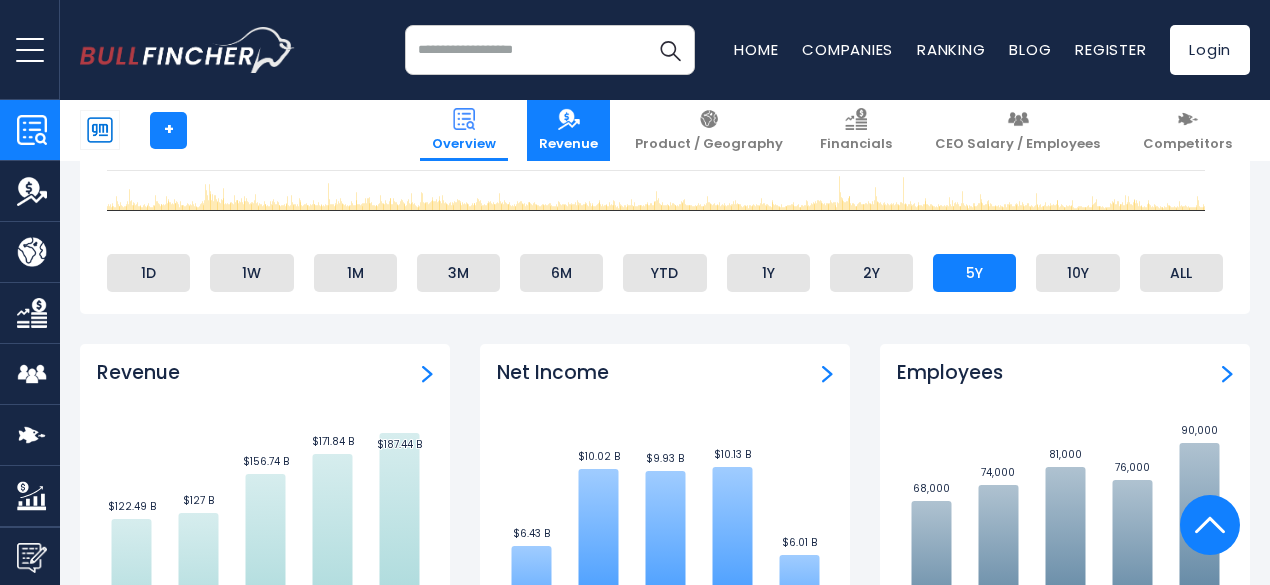 scroll, scrollTop: 1130, scrollLeft: 0, axis: vertical 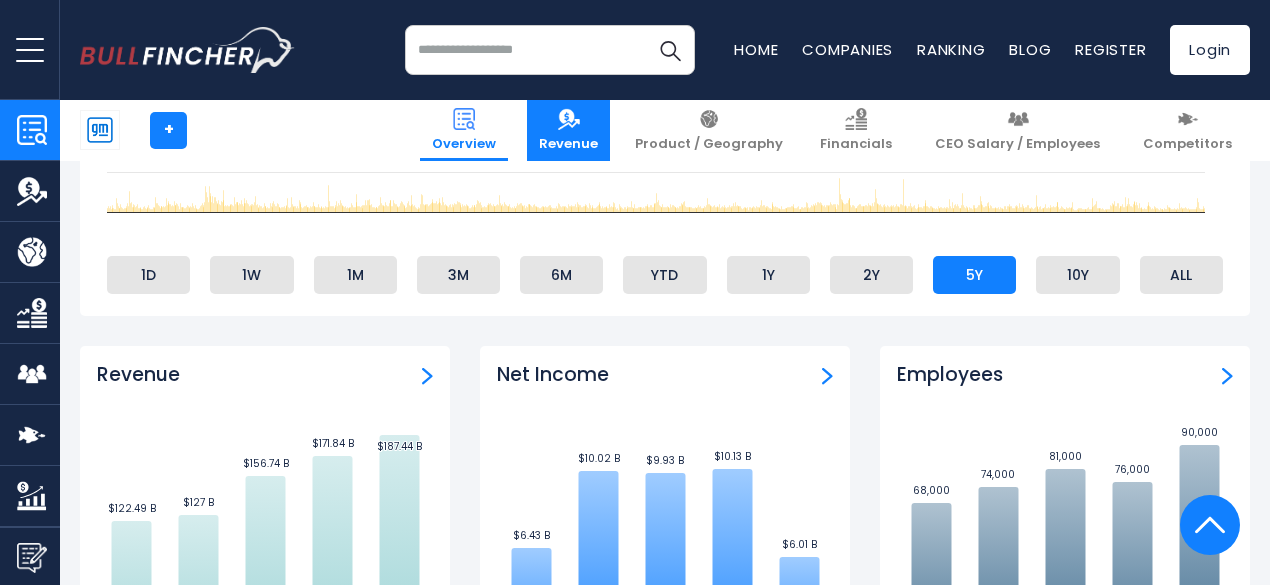 click at bounding box center [569, 119] 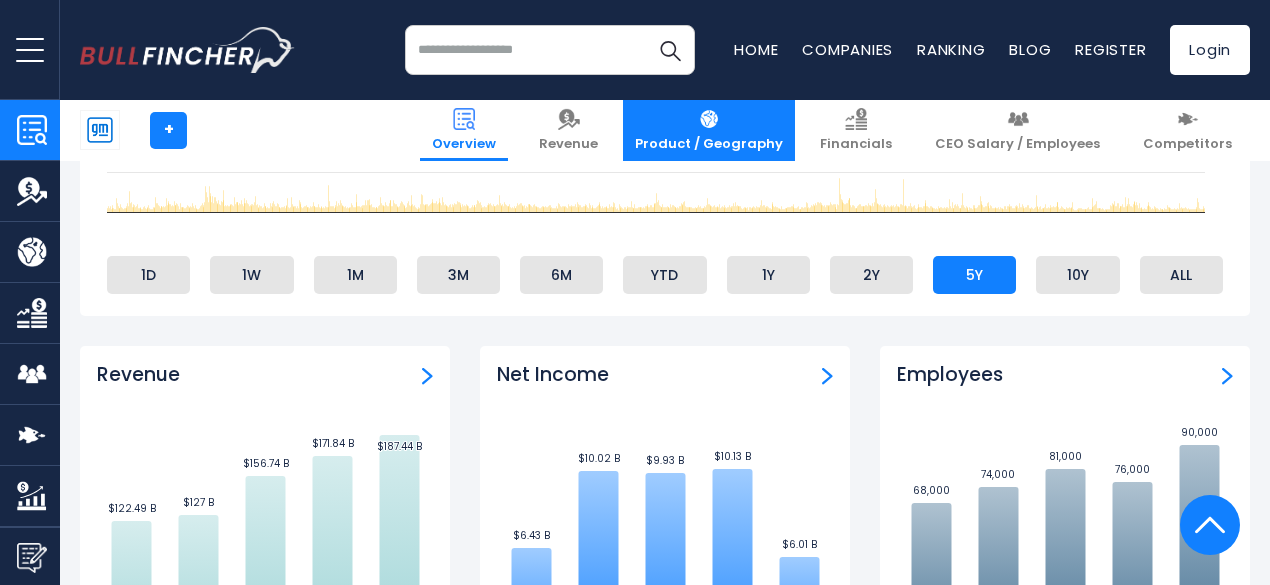 click on "Product / Geography" at bounding box center [709, 144] 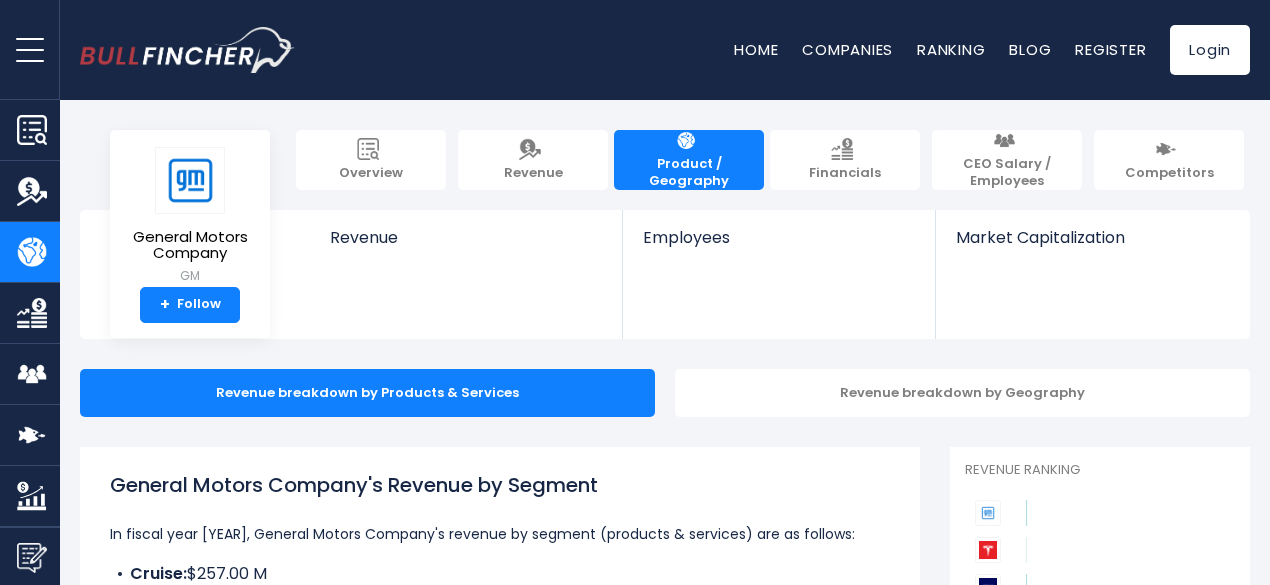 scroll, scrollTop: 0, scrollLeft: 0, axis: both 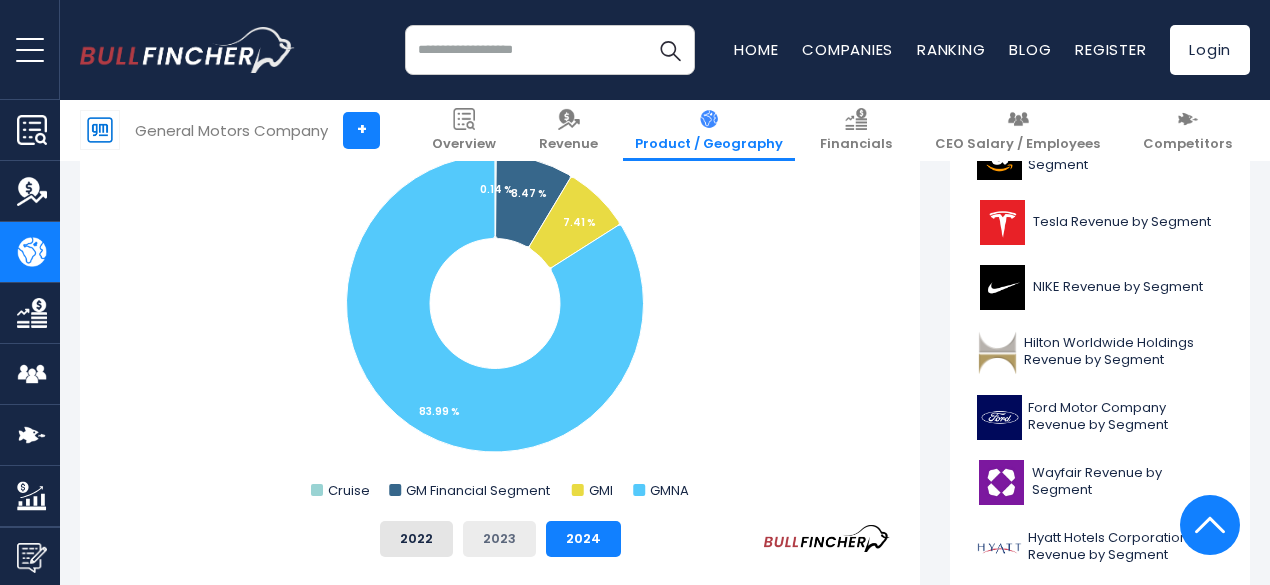 click on "2023" at bounding box center (499, 539) 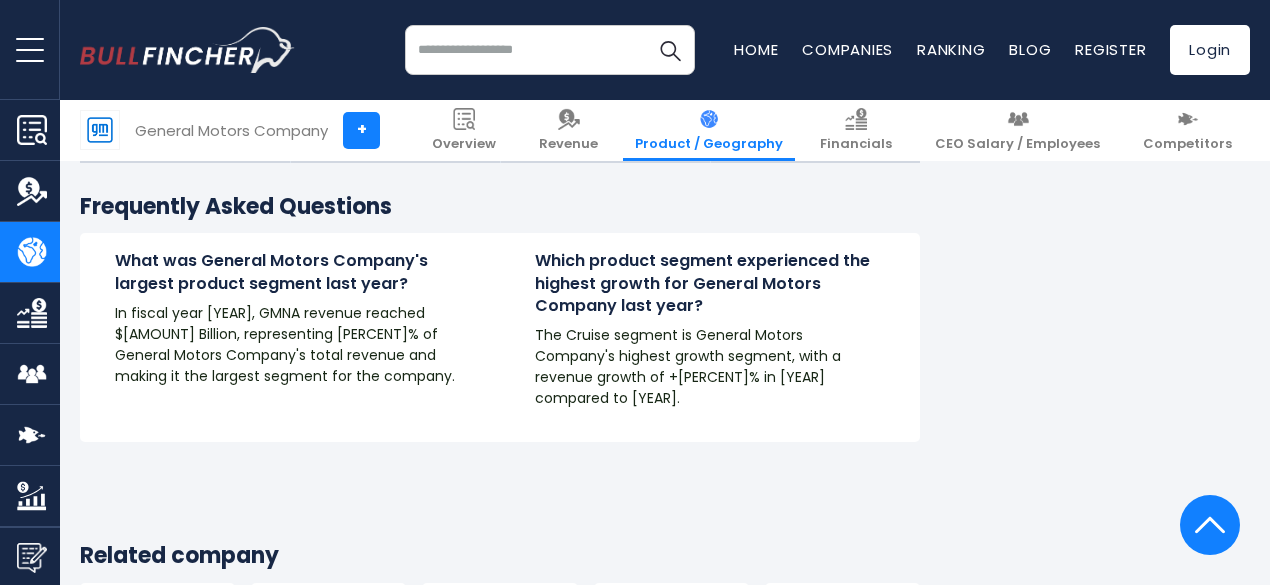 scroll, scrollTop: 3436, scrollLeft: 0, axis: vertical 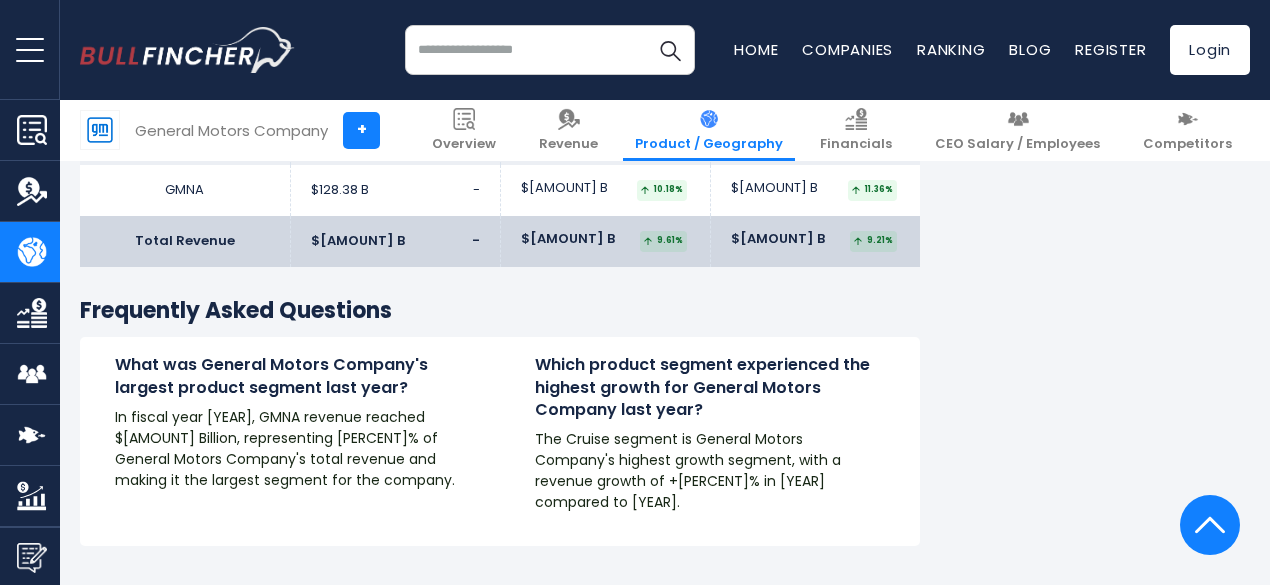 click on "What was General Motors Company's largest product segment last year?
In fiscal year 2024, GMNA revenue reached $157.51 Billion, representing 83.99% of General Motors Company's total revenue and making it the largest segment for the company." at bounding box center [290, 422] 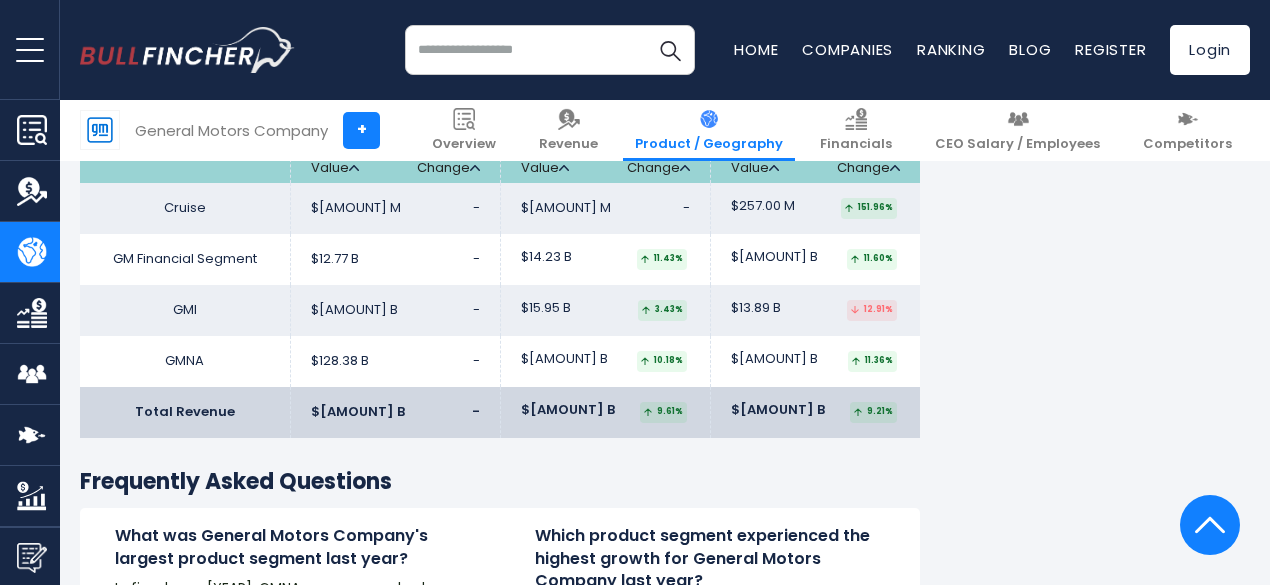 scroll, scrollTop: 3249, scrollLeft: 0, axis: vertical 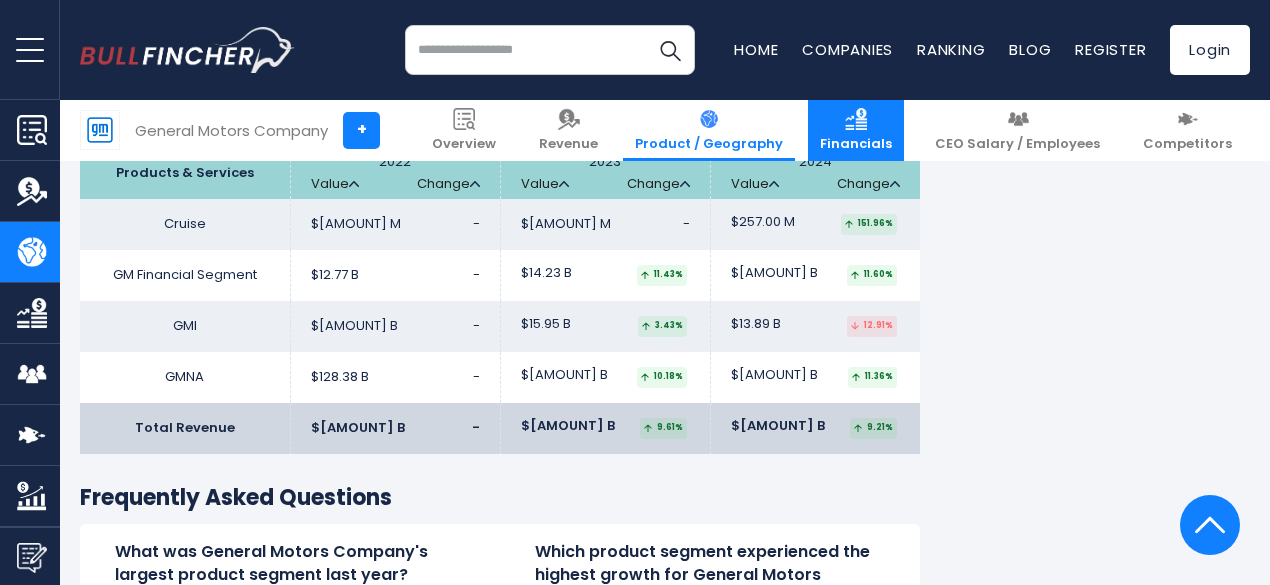 click at bounding box center (856, 119) 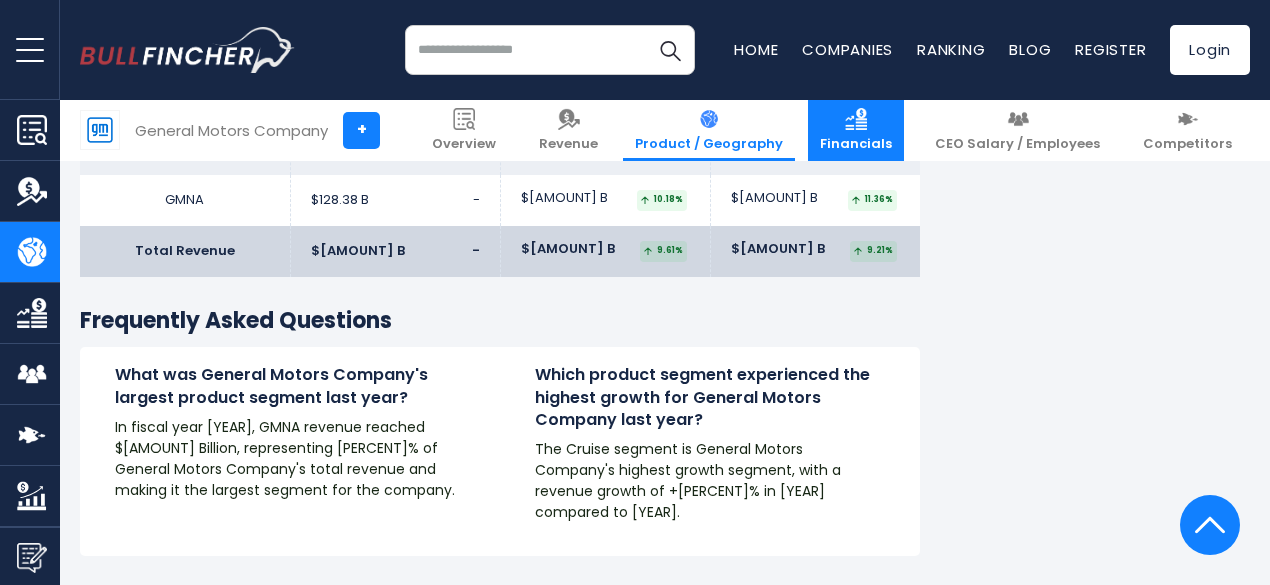 scroll, scrollTop: 3440, scrollLeft: 0, axis: vertical 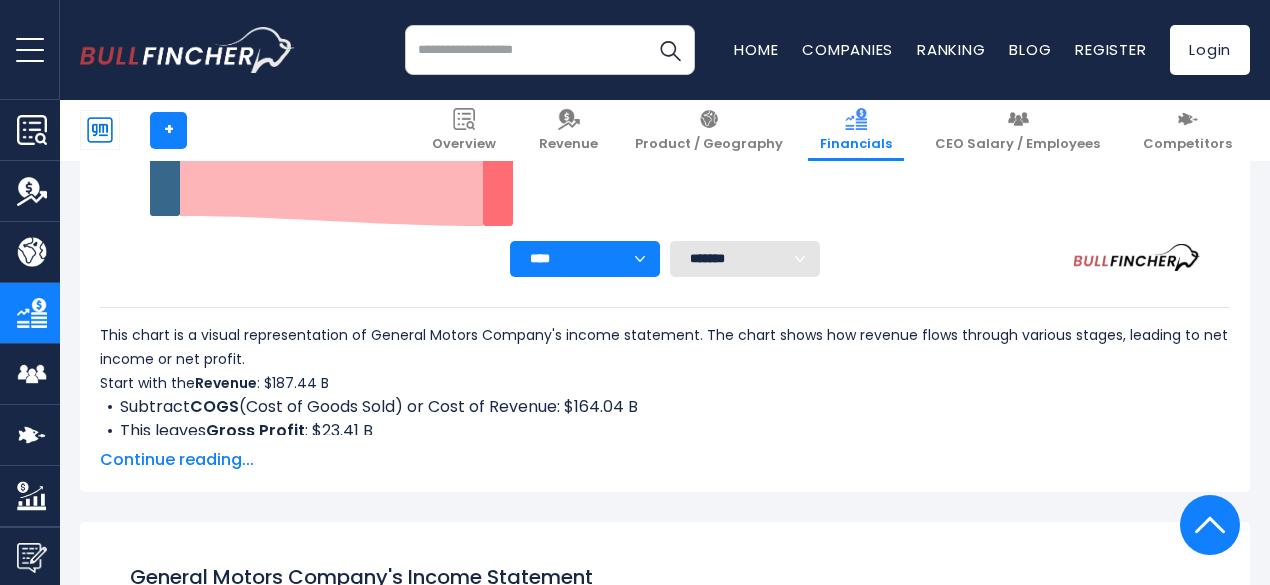 click on "Continue reading..." at bounding box center (665, 460) 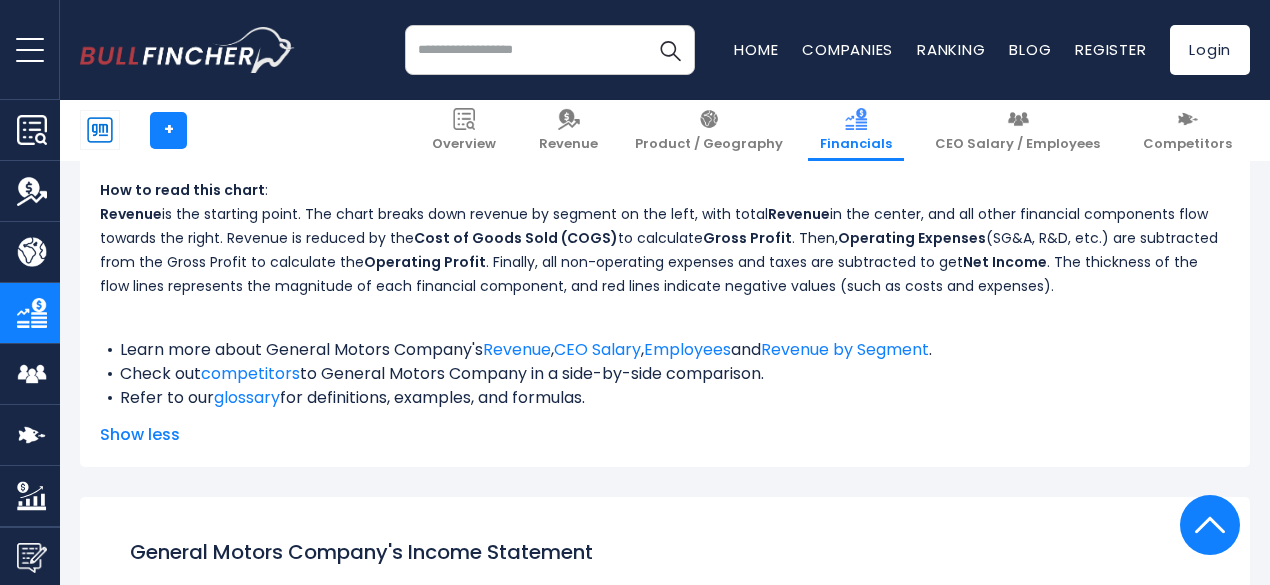 scroll, scrollTop: 1191, scrollLeft: 0, axis: vertical 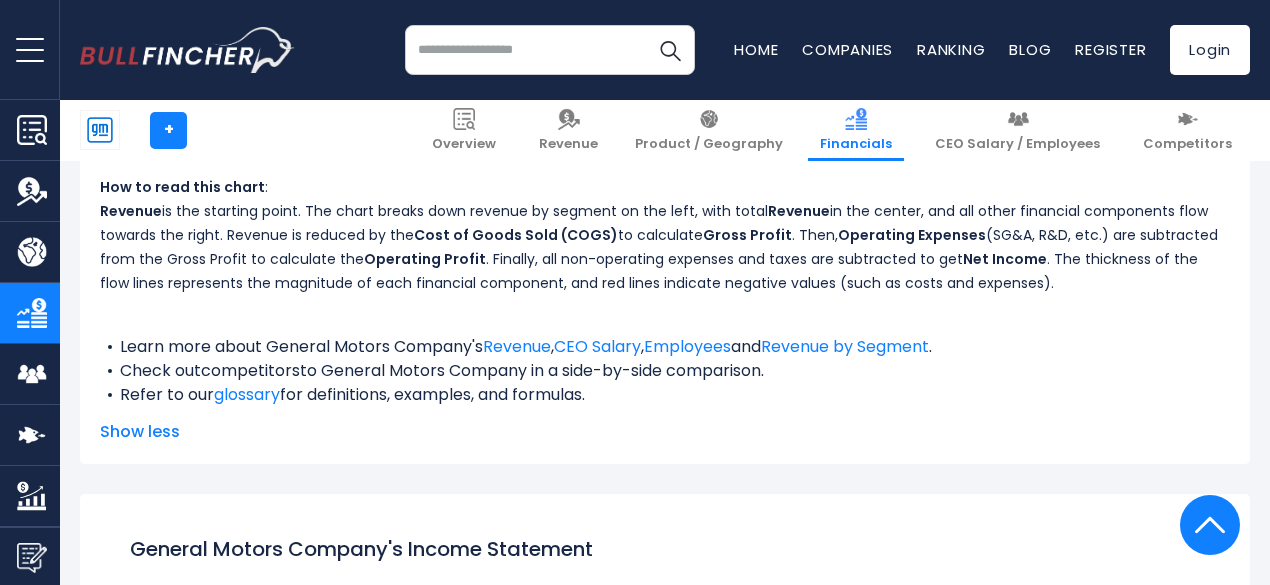 click on "competitors" at bounding box center [250, 370] 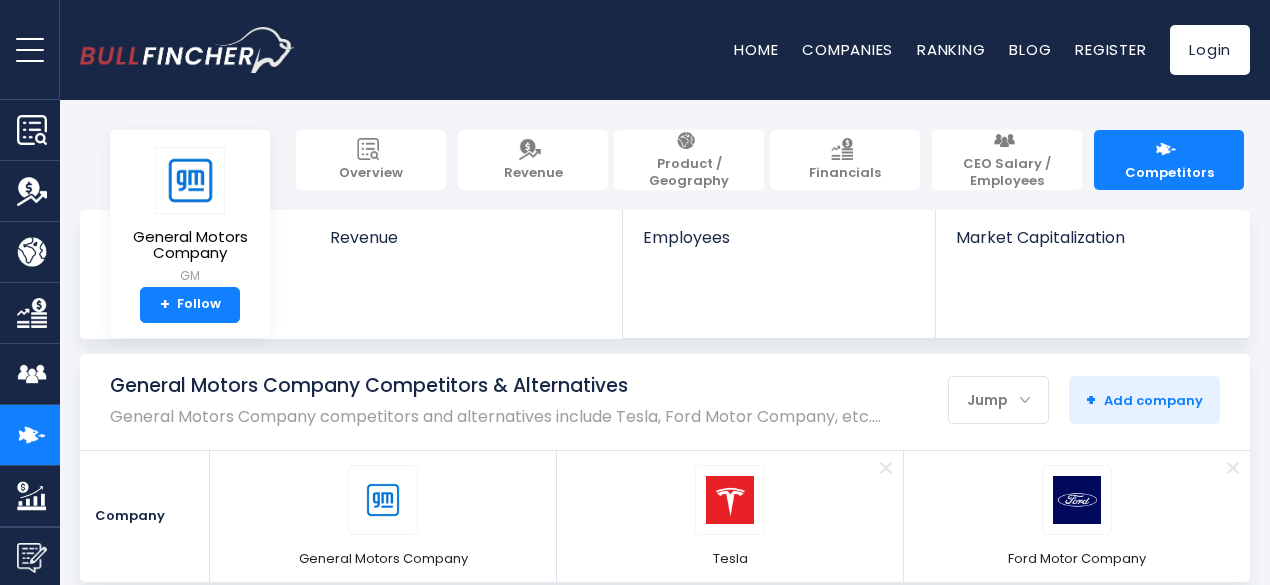 scroll, scrollTop: 0, scrollLeft: 0, axis: both 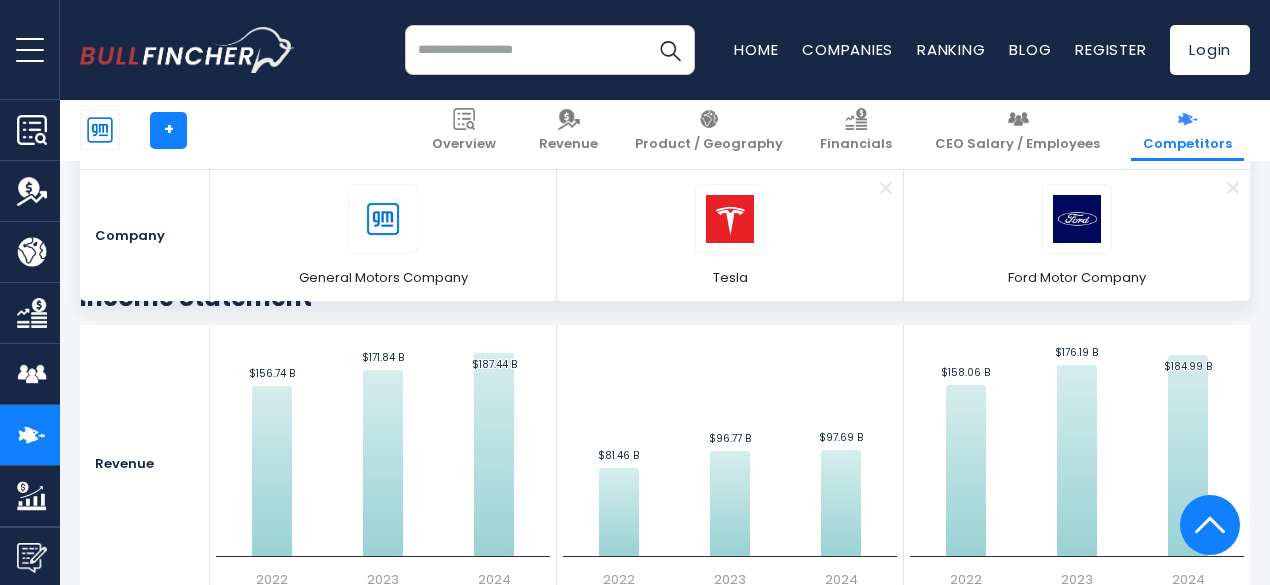 click on "Revenue" at bounding box center [145, 464] 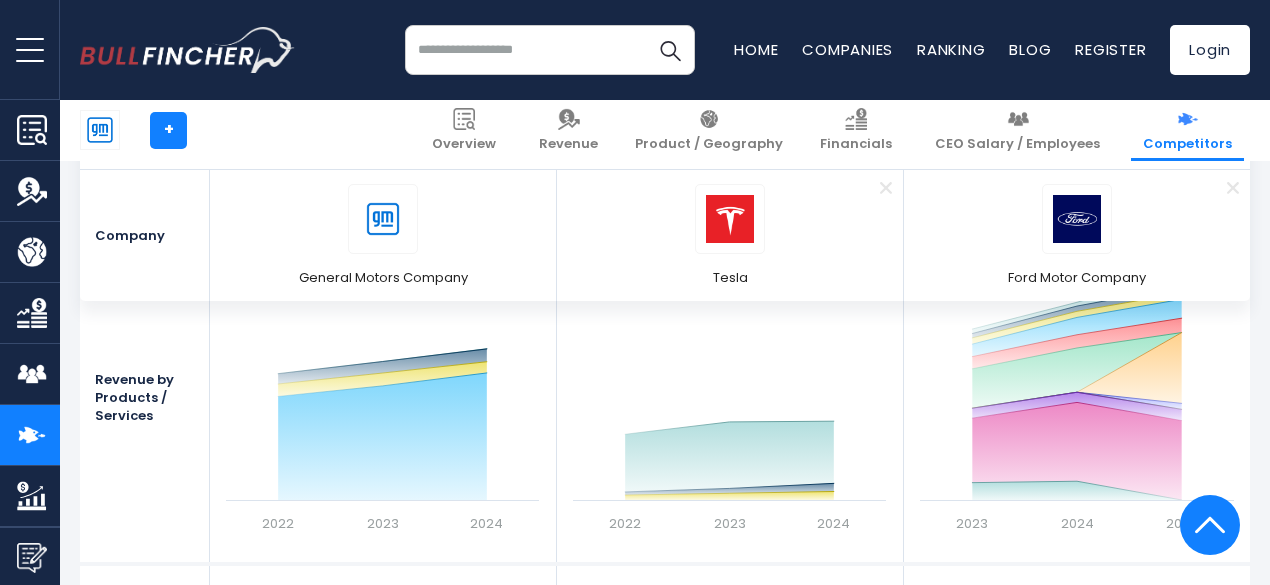 scroll, scrollTop: 2104, scrollLeft: 0, axis: vertical 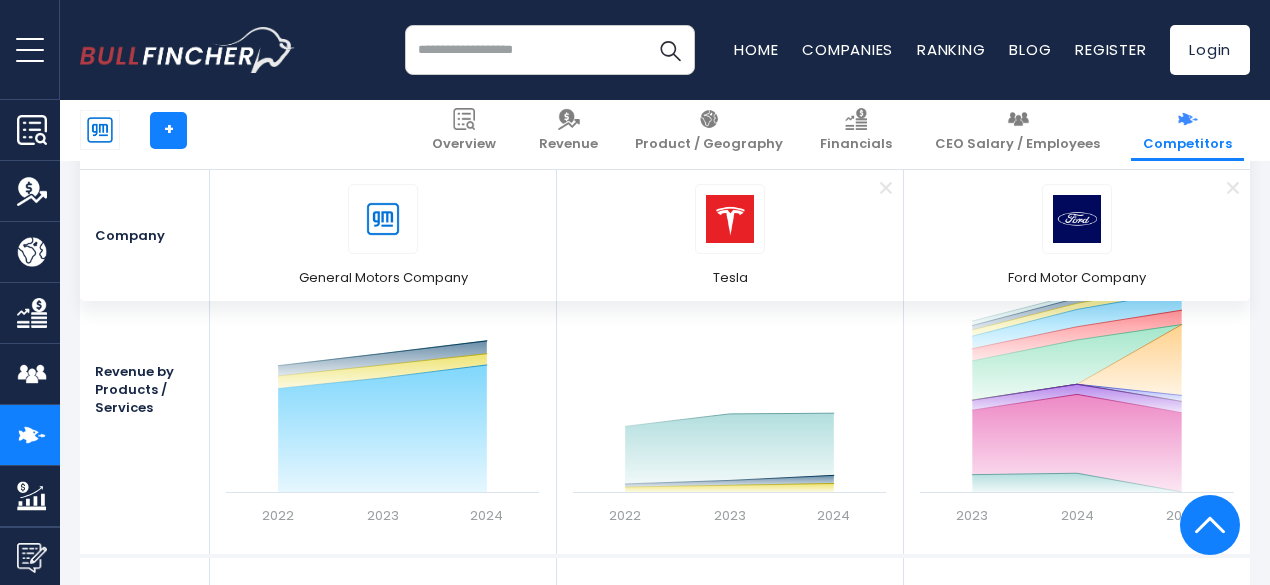 click 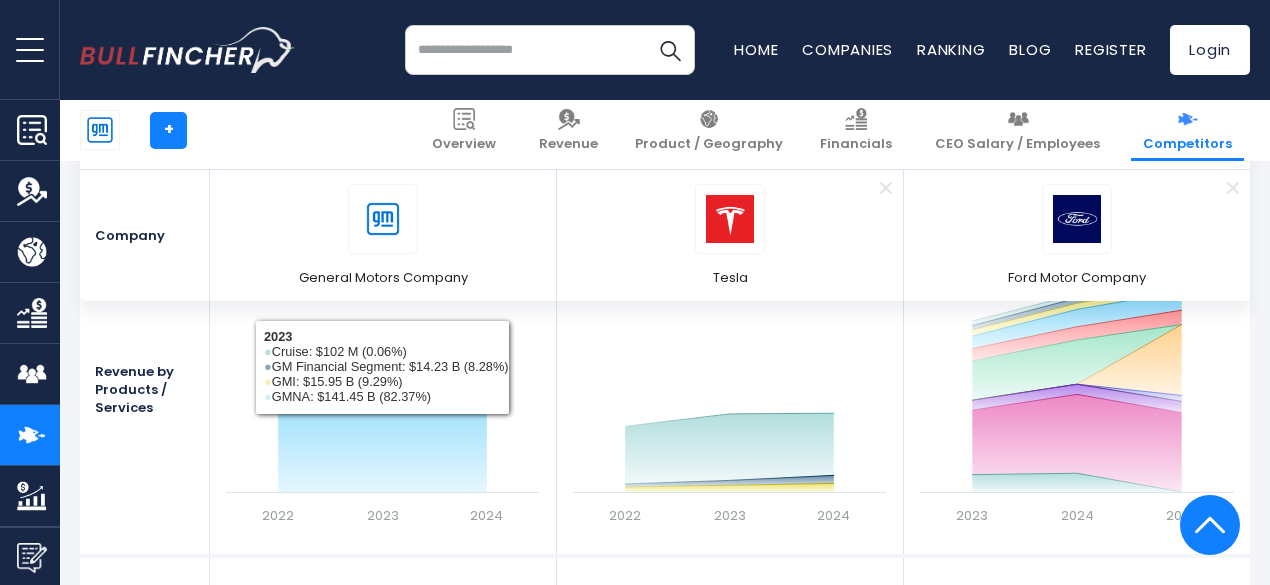 click on "Revenue by Products / Services" at bounding box center (145, 390) 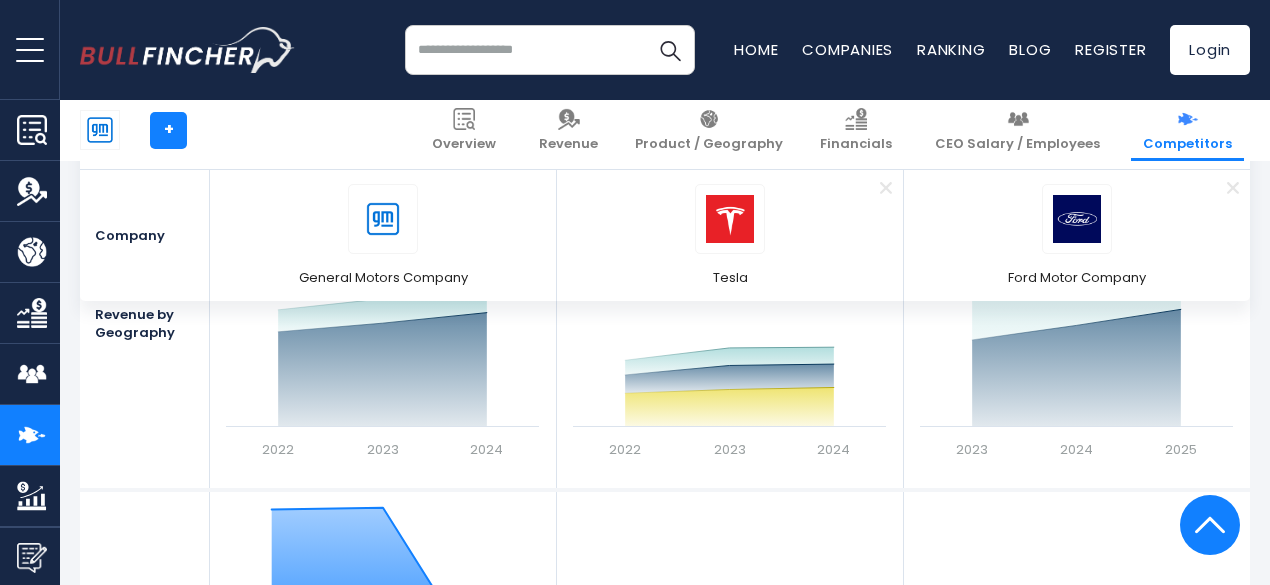 scroll, scrollTop: 2497, scrollLeft: 0, axis: vertical 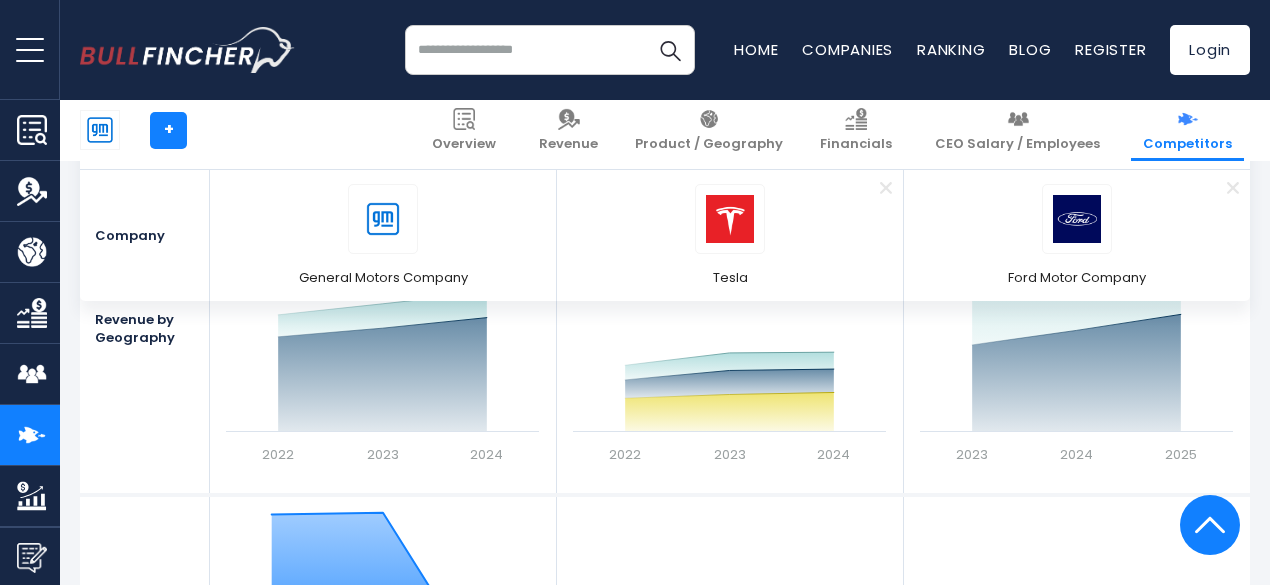 click on "Revenue by Geography" at bounding box center (145, 329) 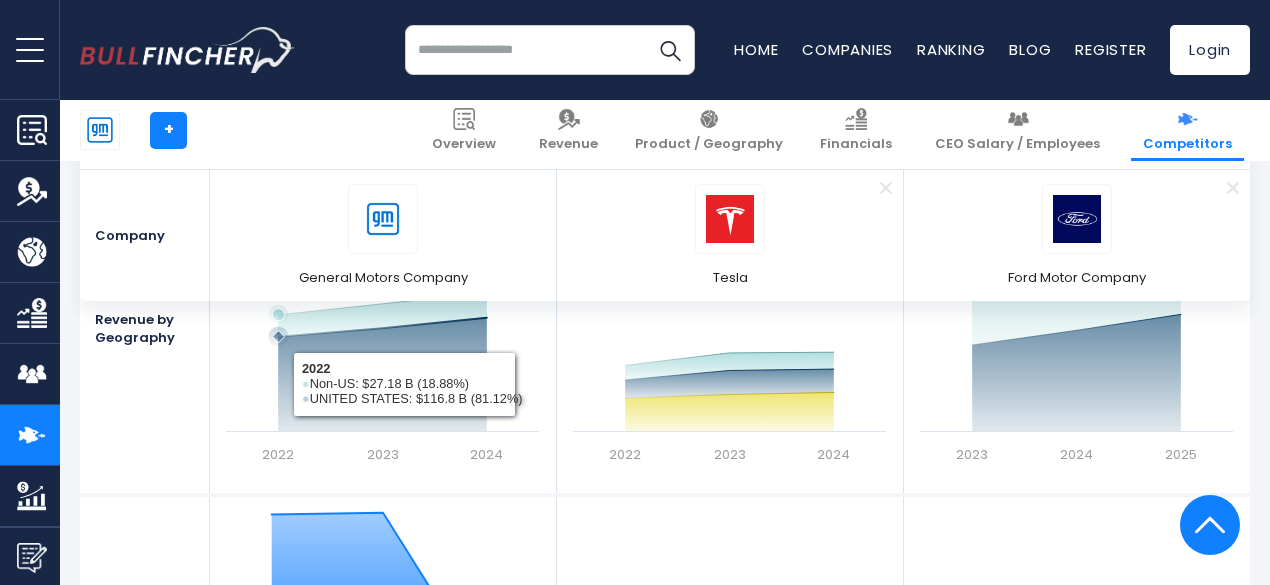 click 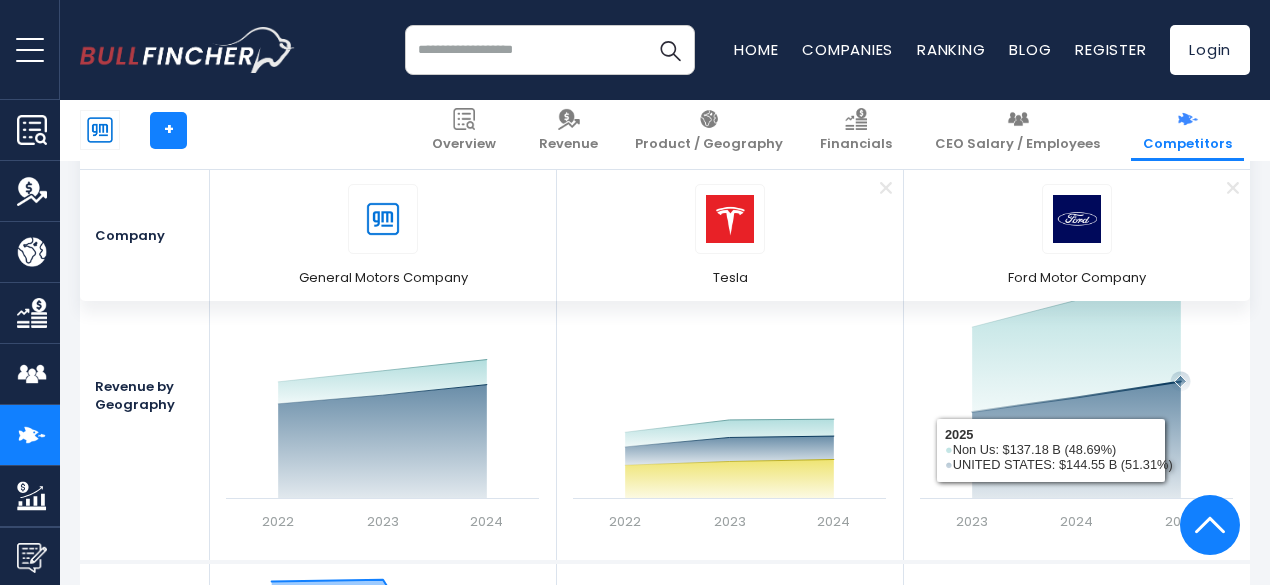 scroll, scrollTop: 2426, scrollLeft: 0, axis: vertical 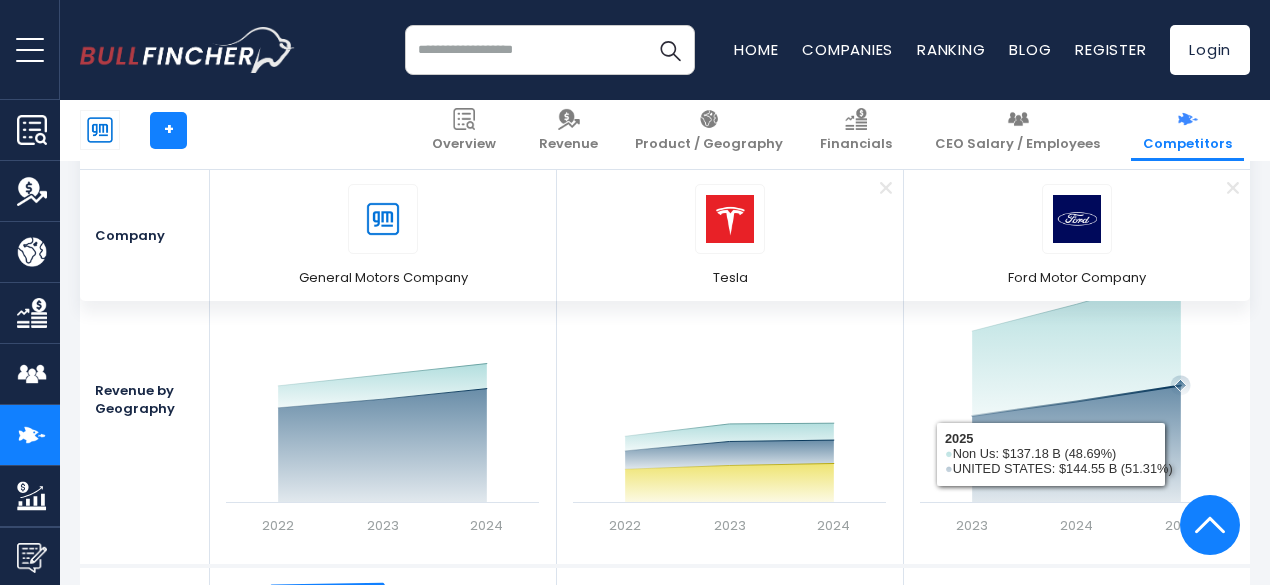 click 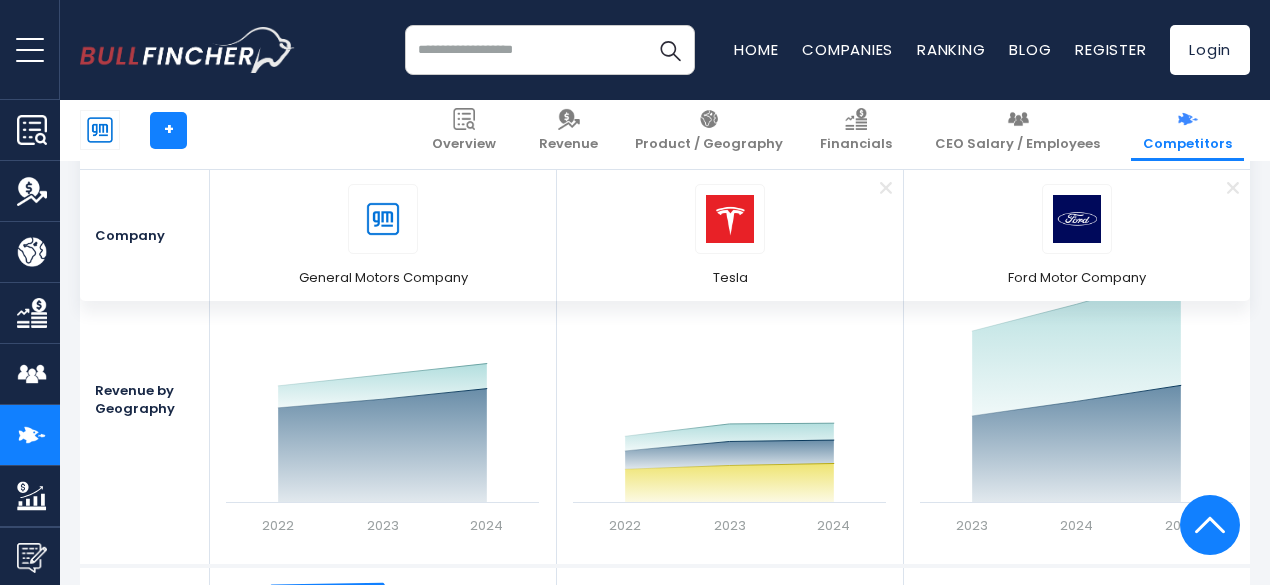 click 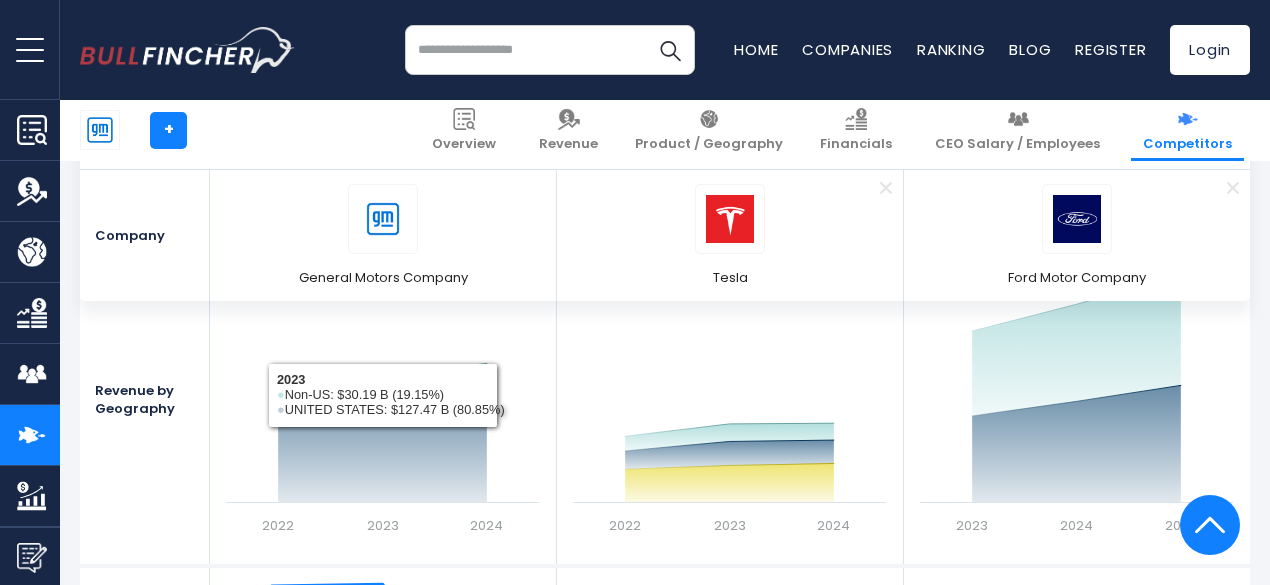 click 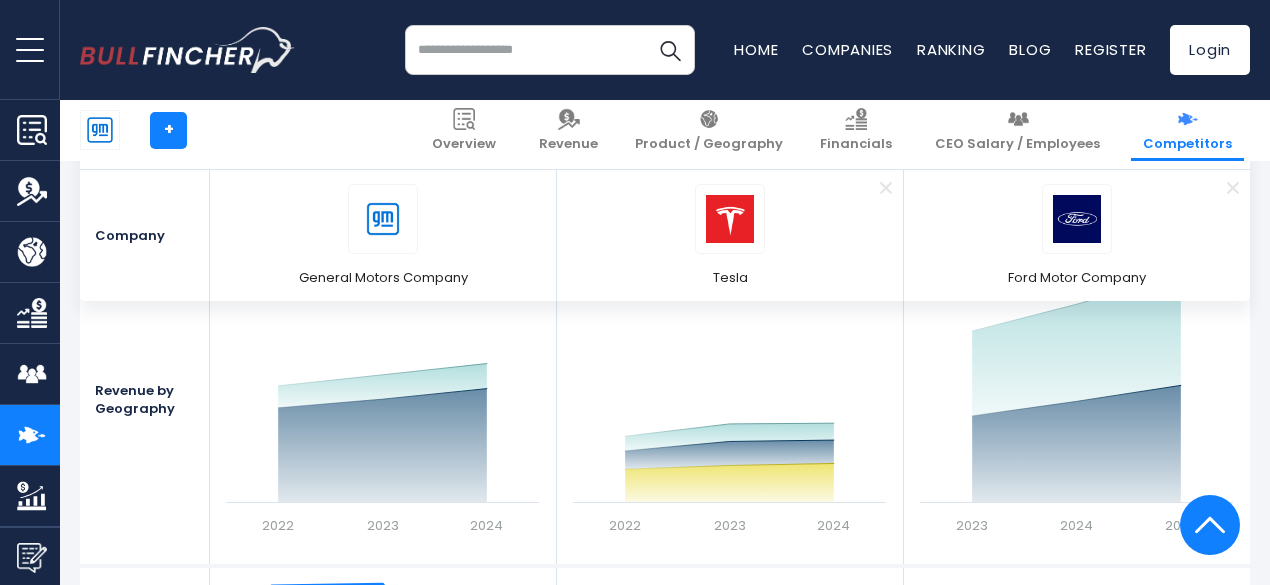 click 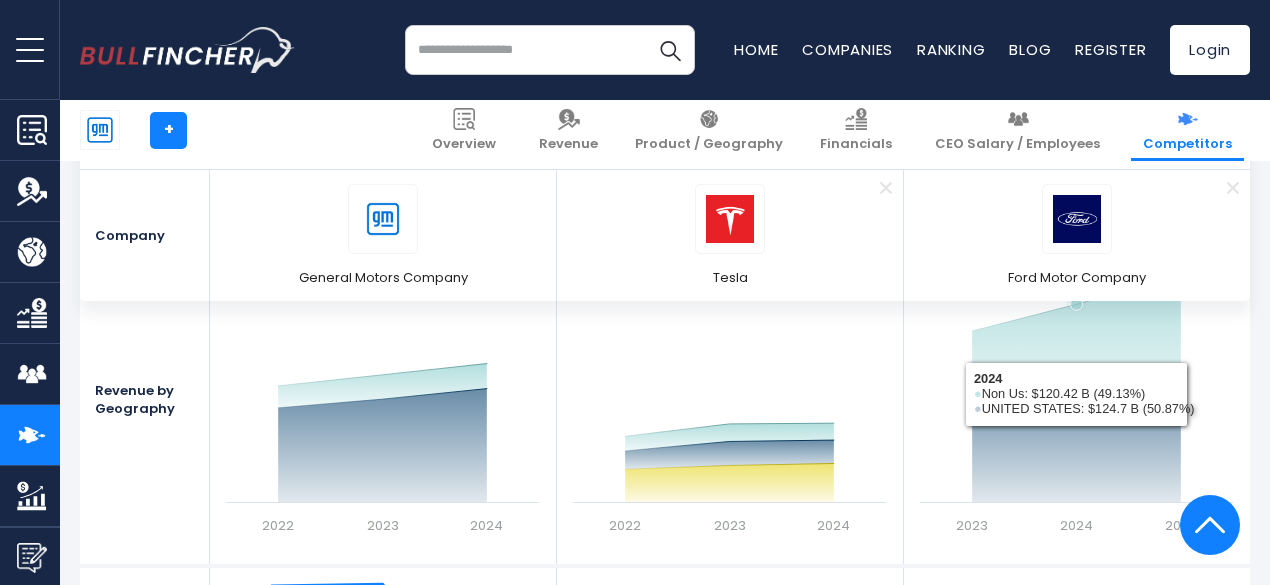 click 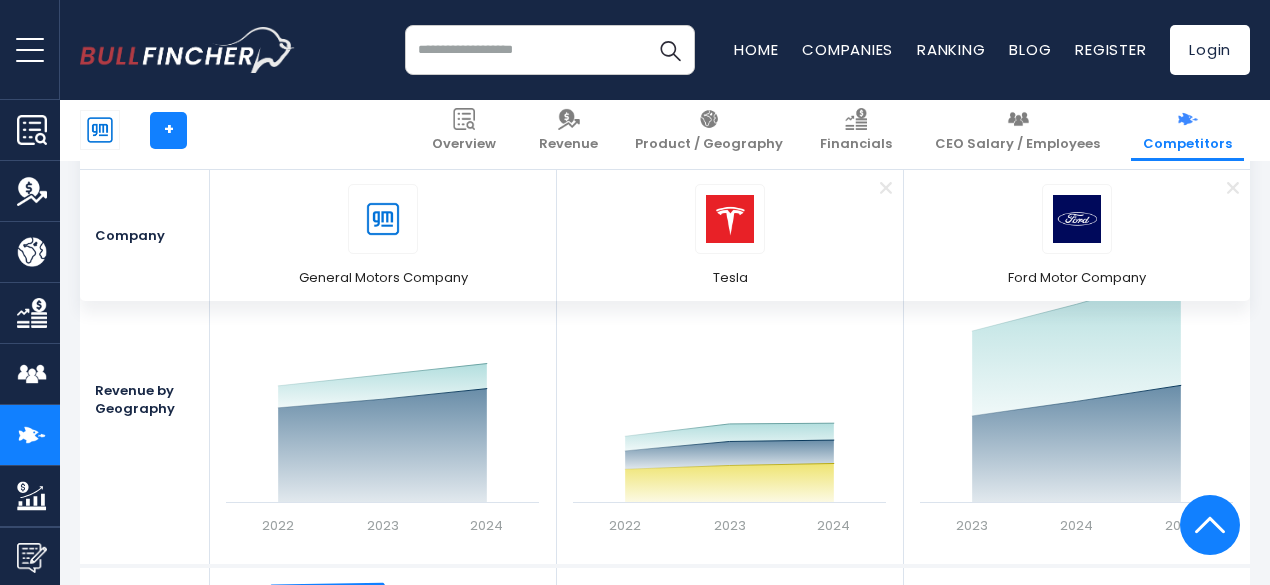 click 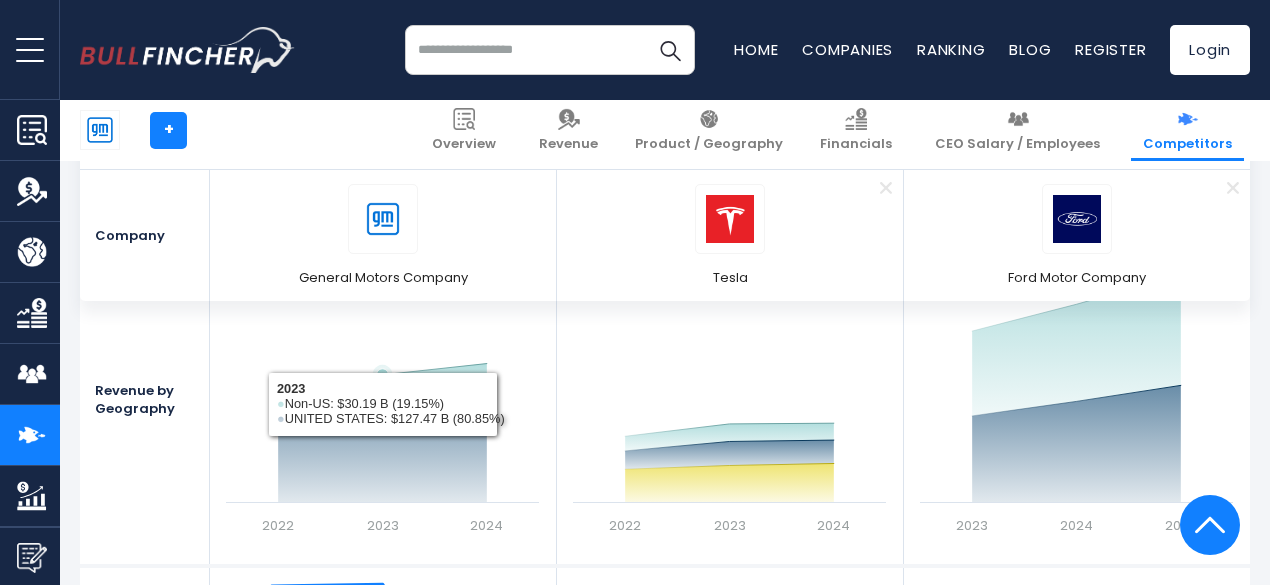 click 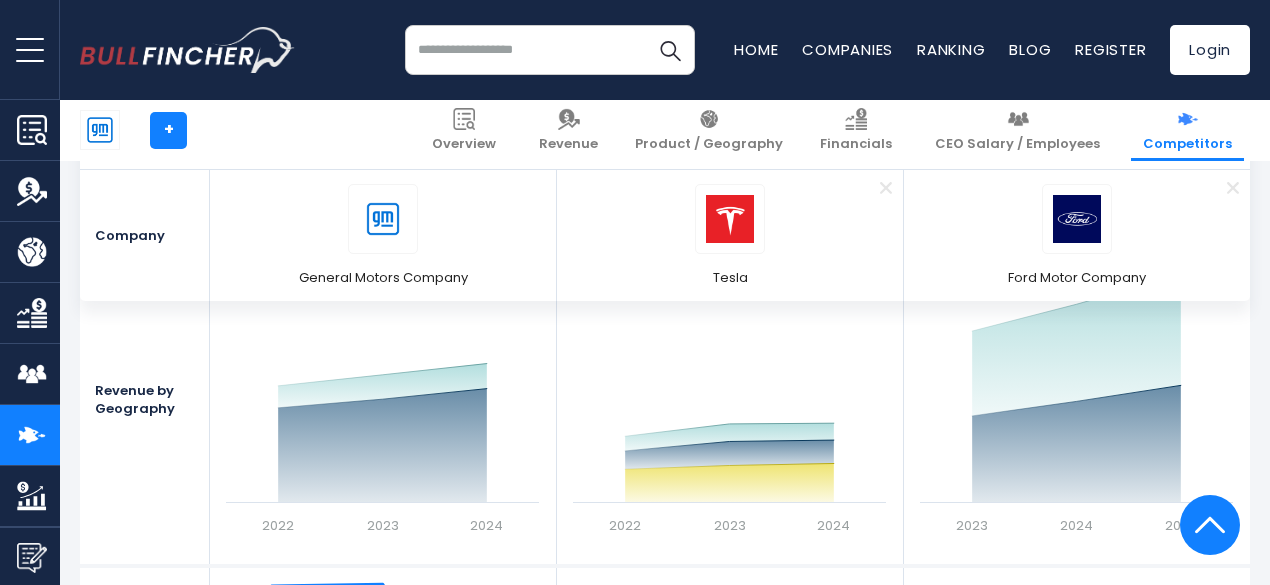 click 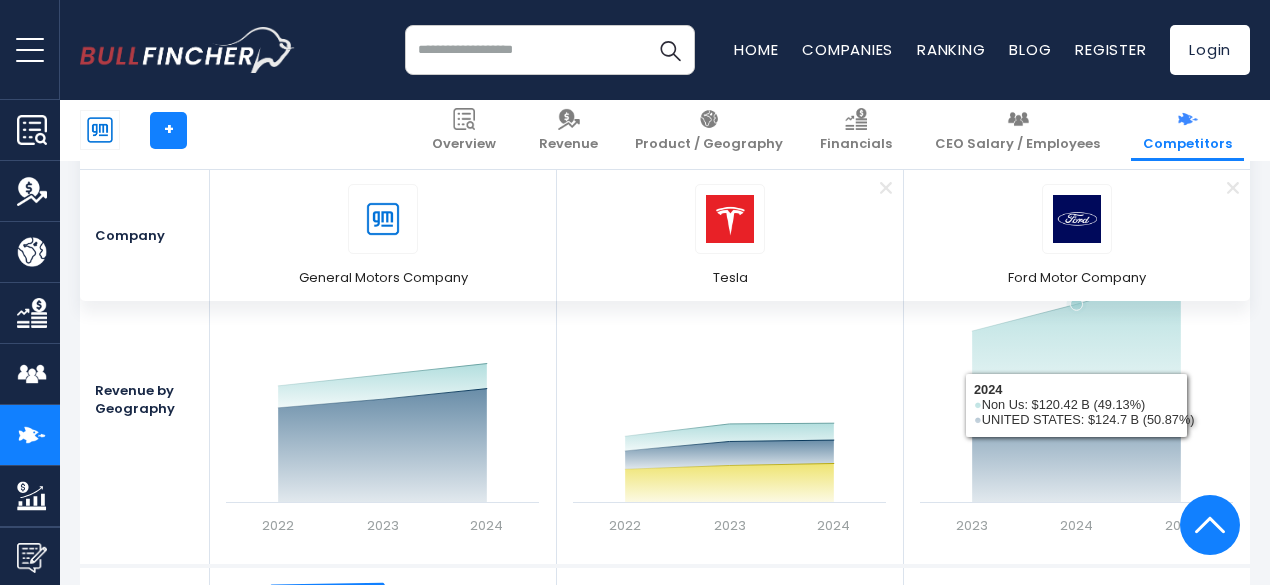 click 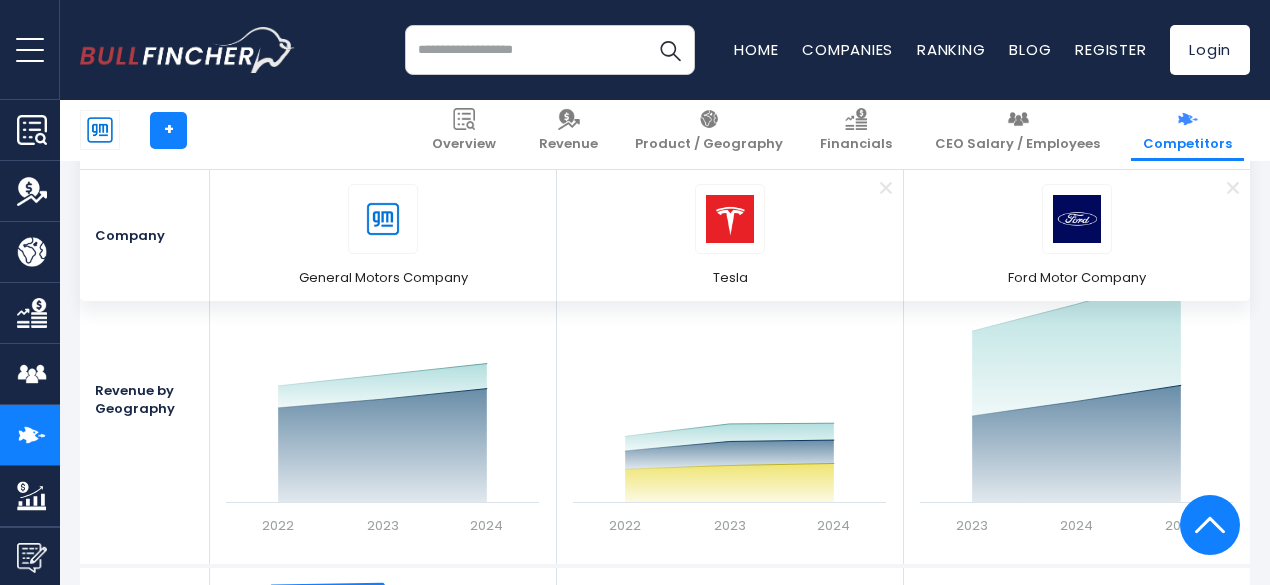 click 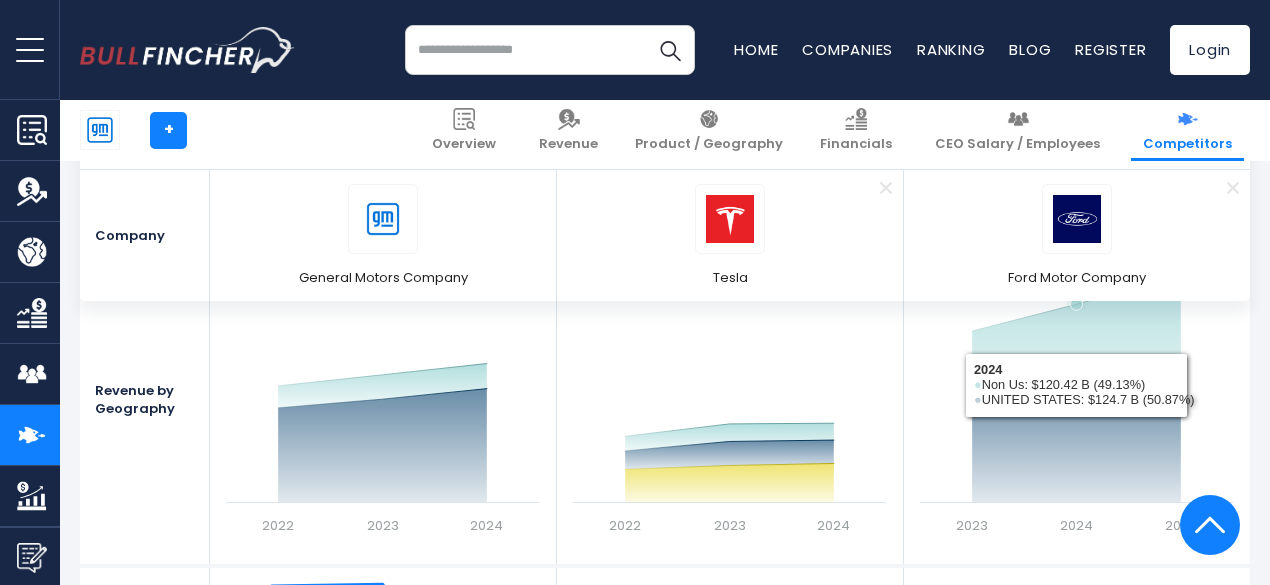 click on "2023" 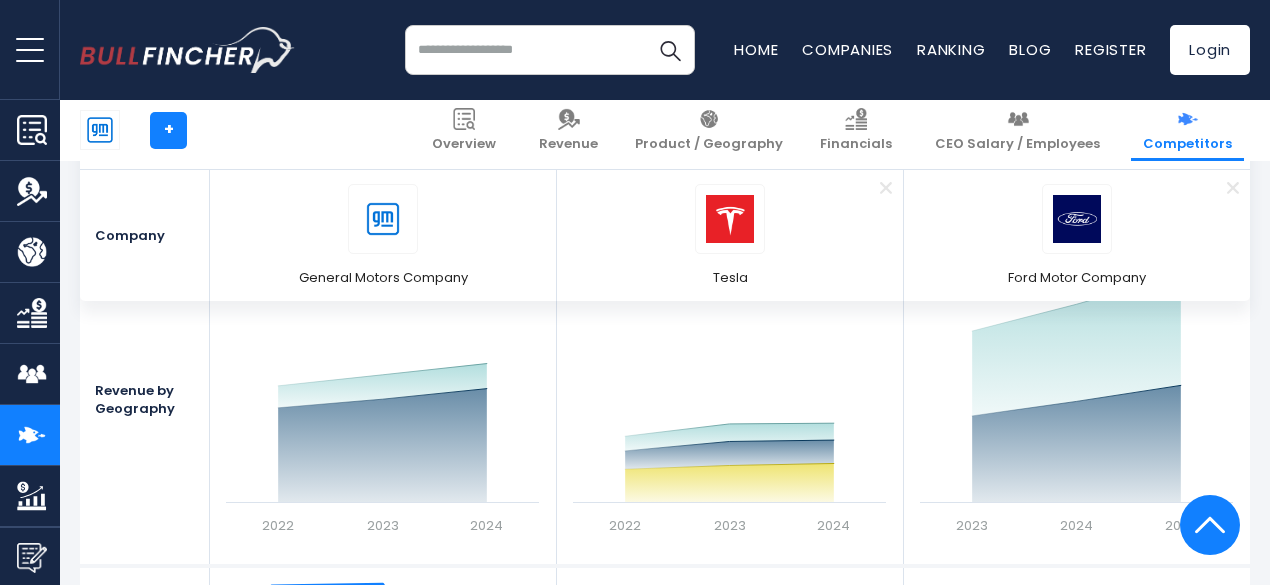 click on "2023" 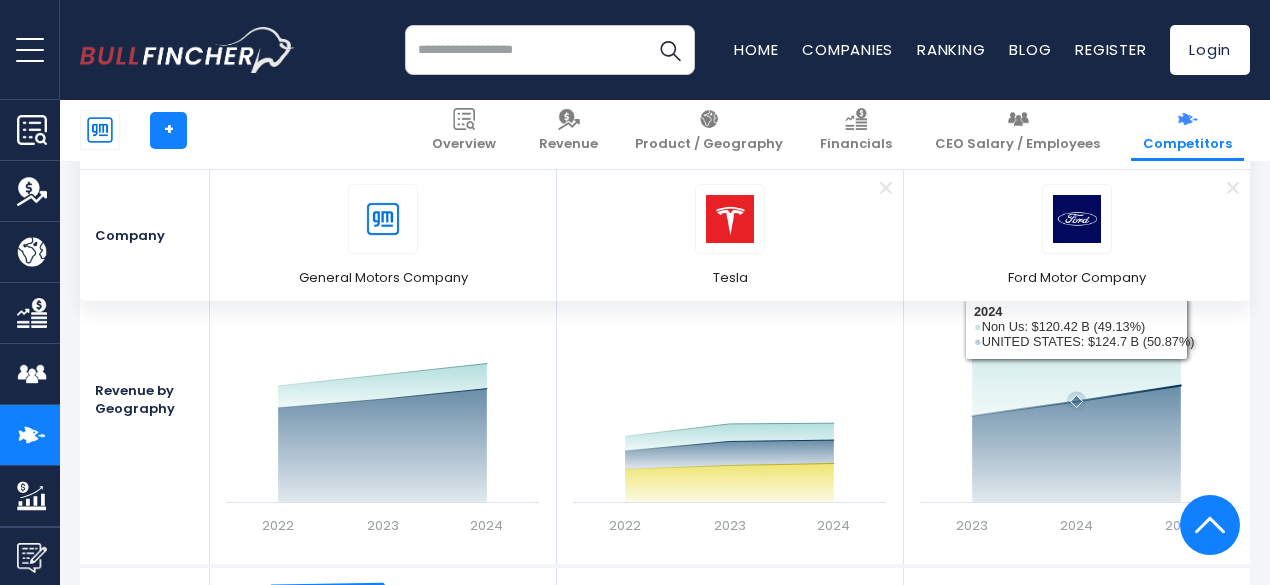 click 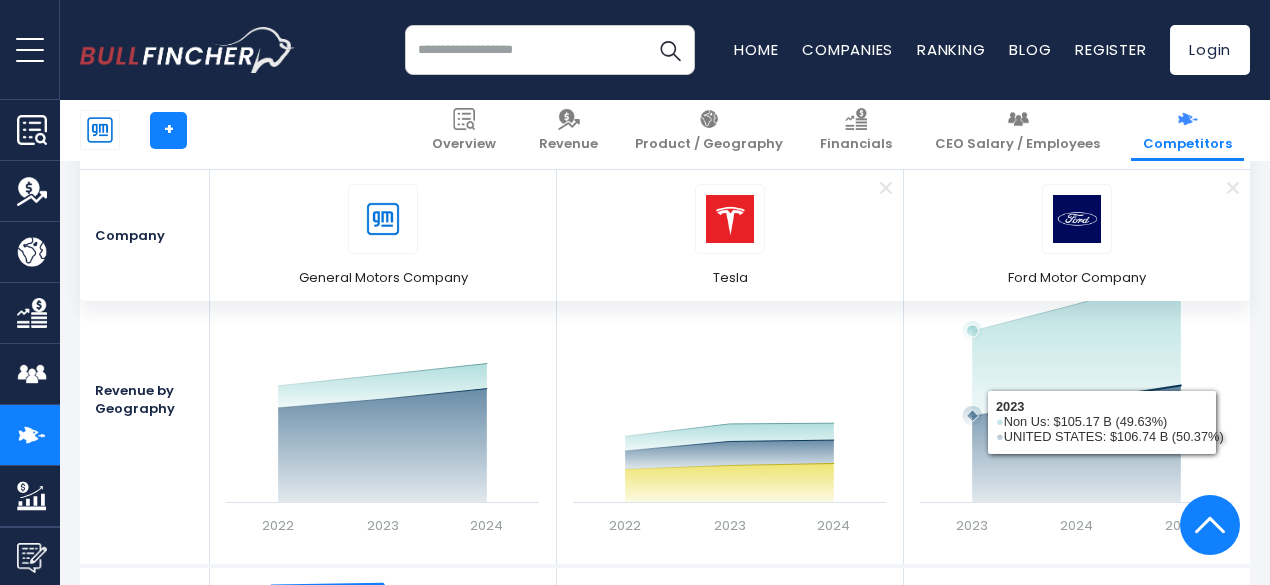 click 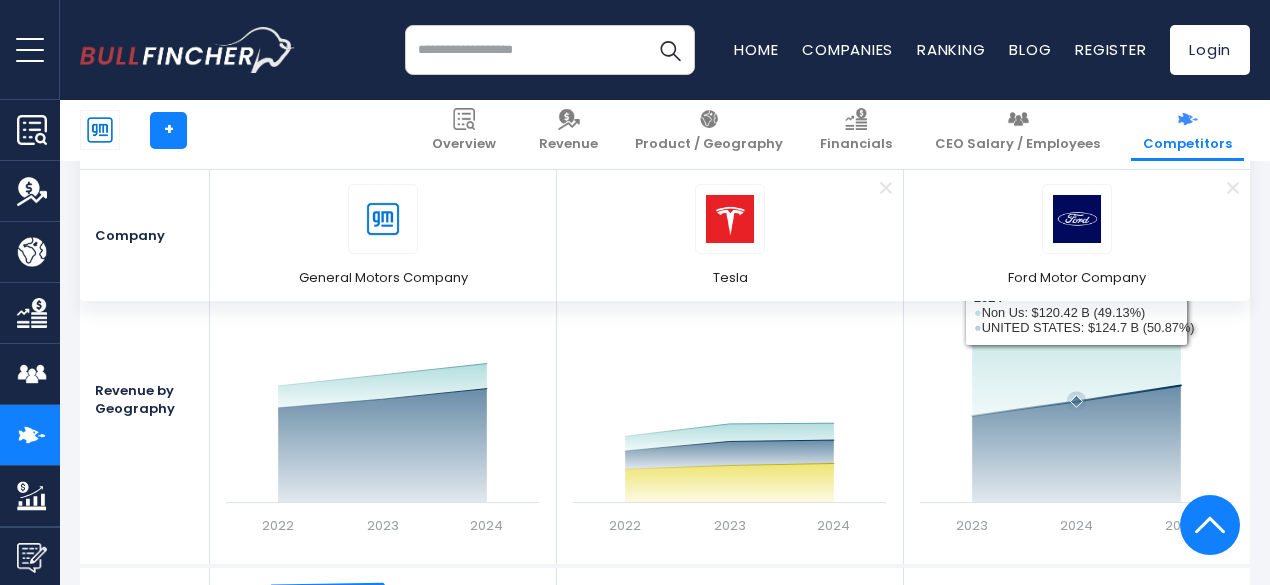 click 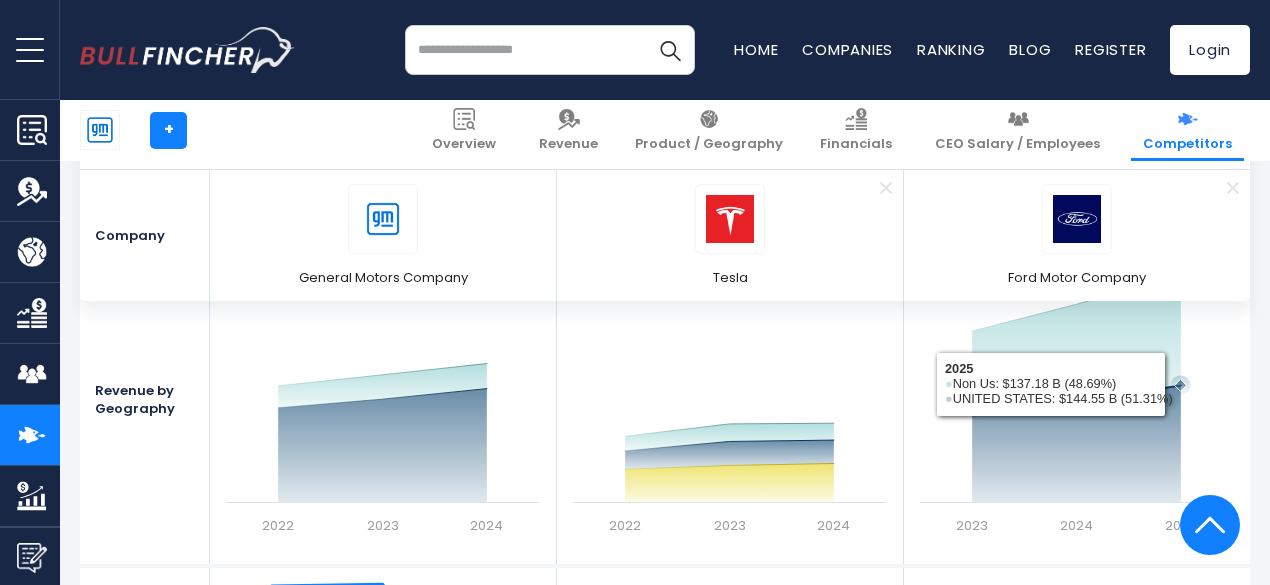 click 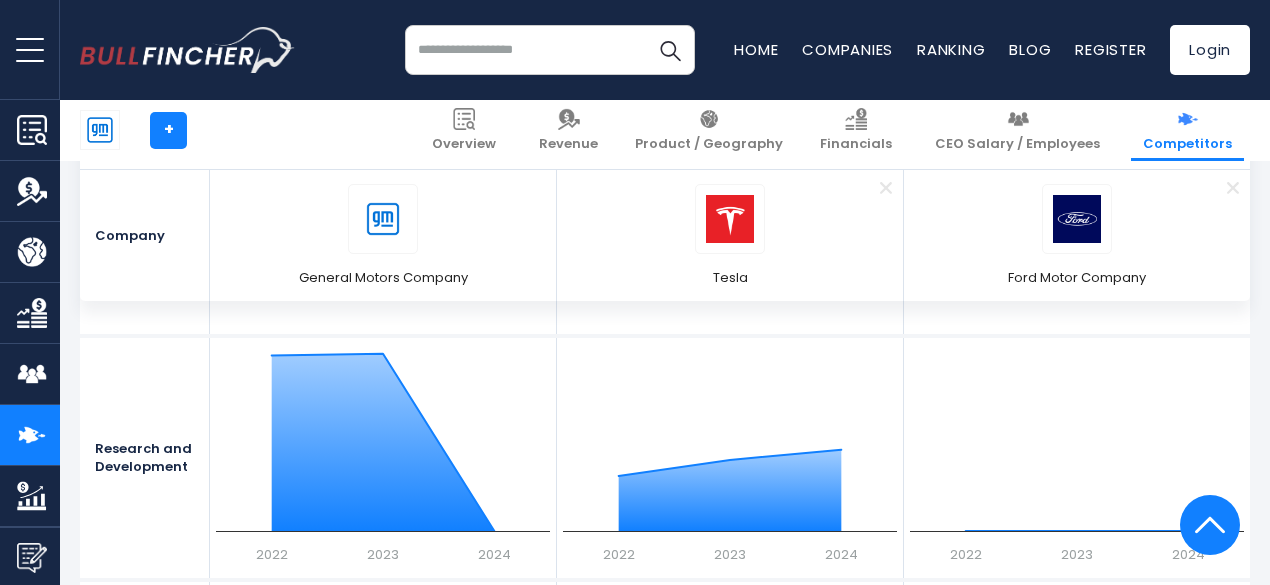 scroll, scrollTop: 2681, scrollLeft: 0, axis: vertical 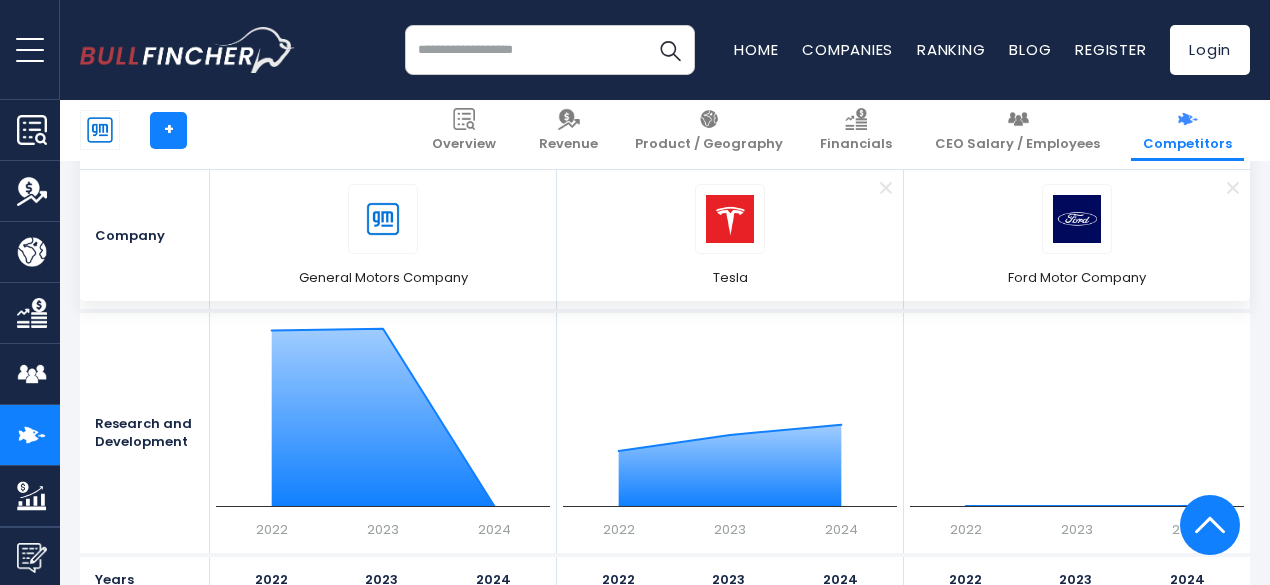 click 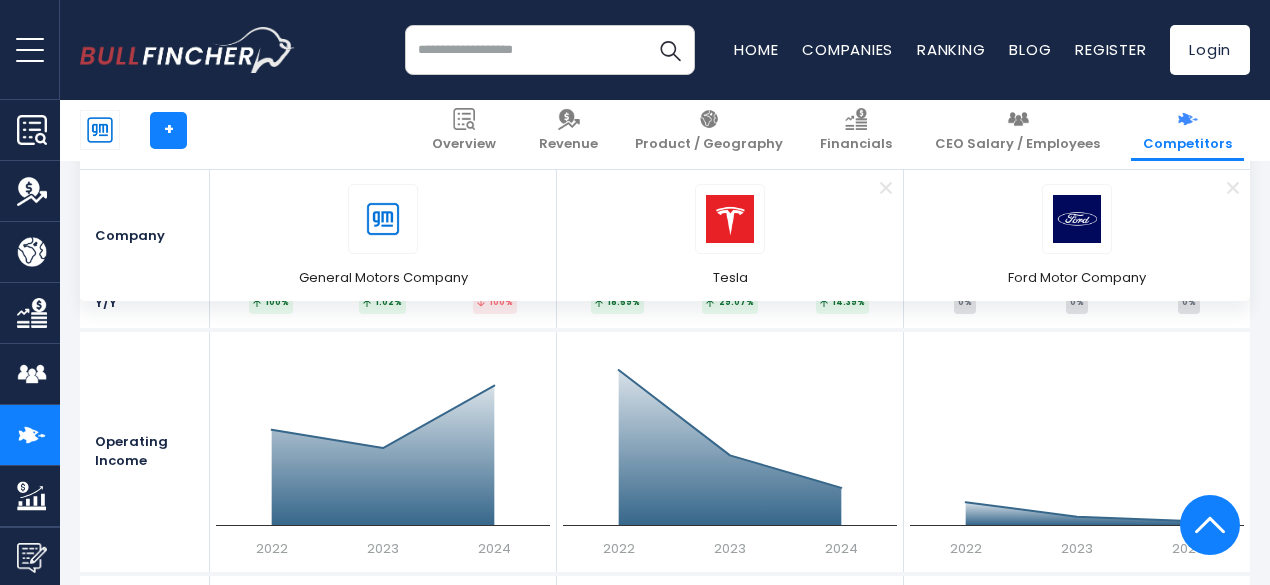 scroll, scrollTop: 3090, scrollLeft: 0, axis: vertical 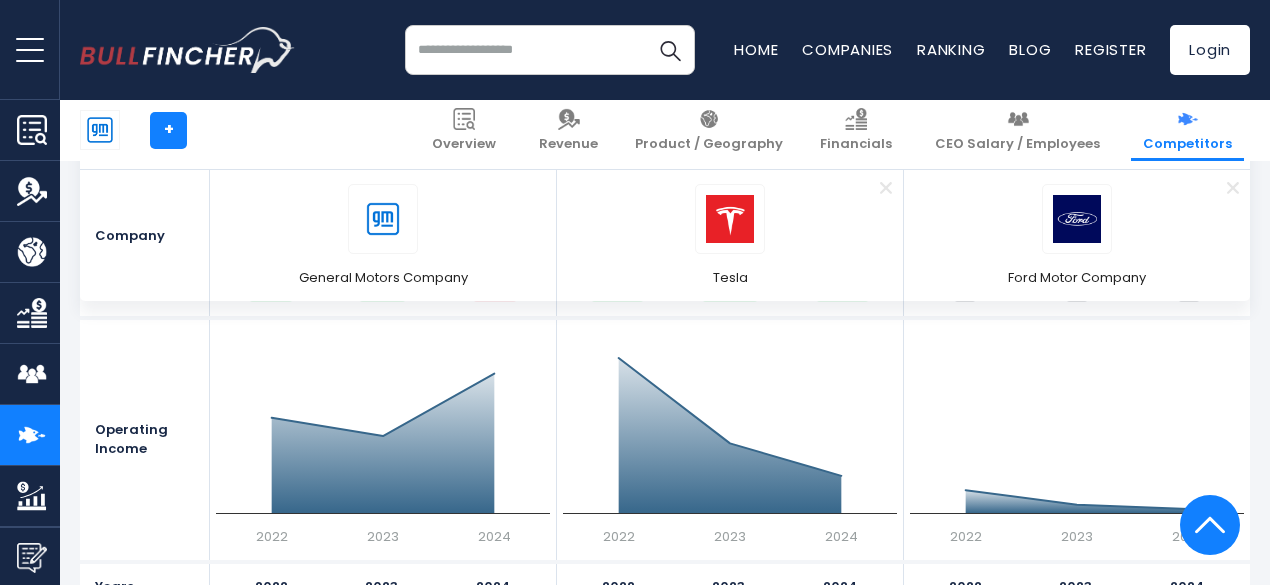 click 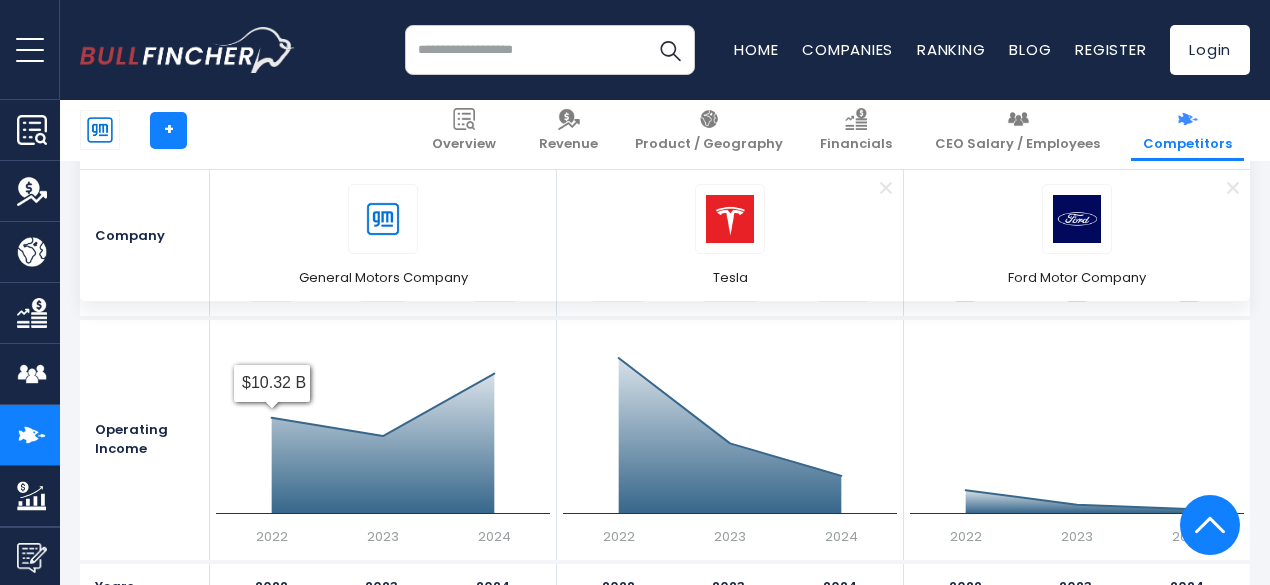 click 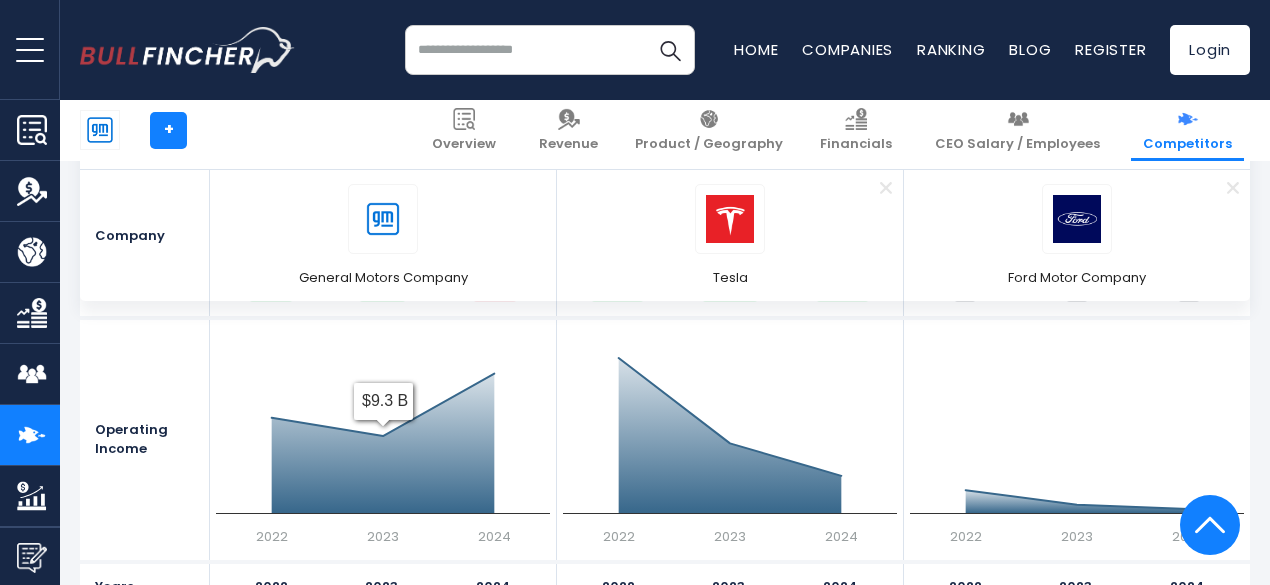 click on "Created with Highcharts 12.1.2 2022 2023 2024 $9.3 B" 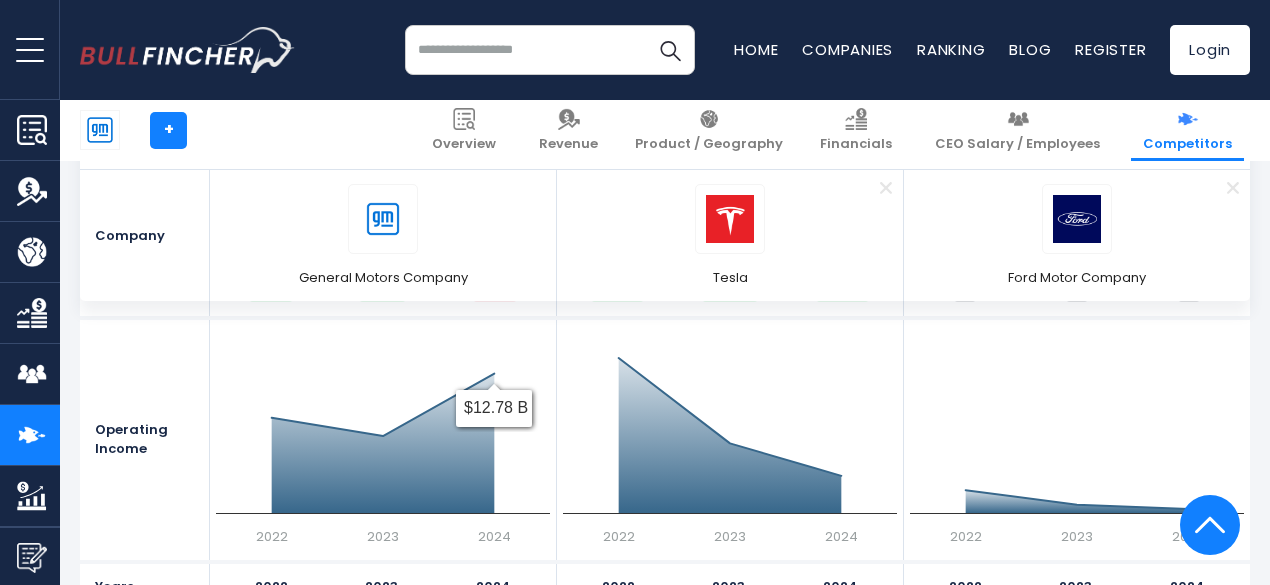 click on "Created with Highcharts 12.1.2 2022 2023 2024 $12.78 B" 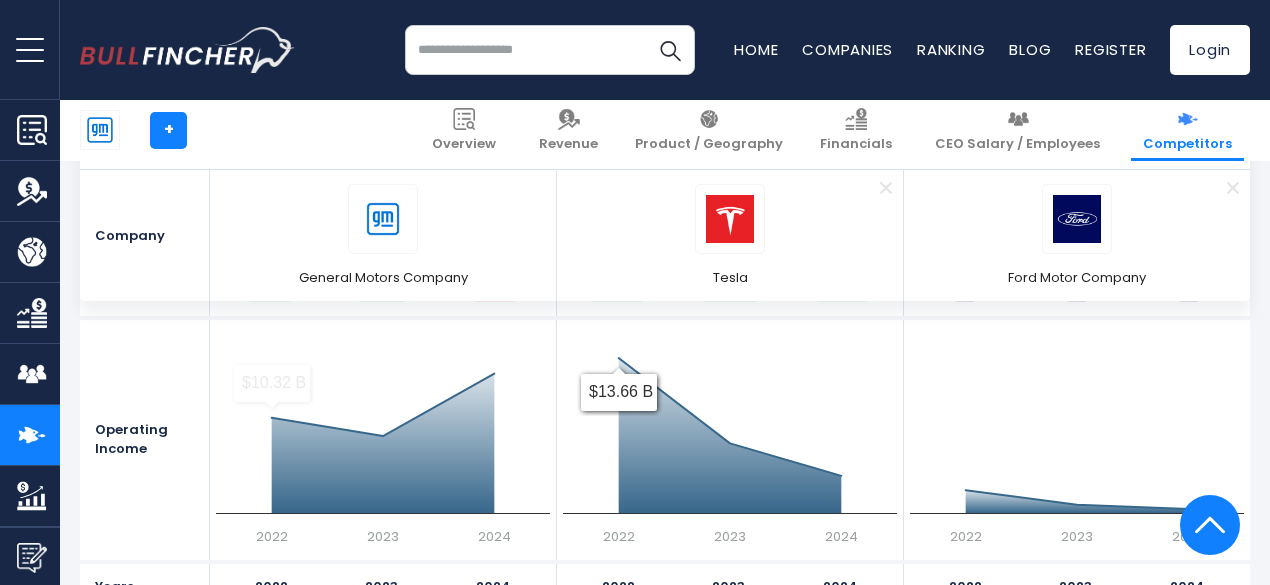 click on "Created with Highcharts 12.1.2 2022 2023 2024" 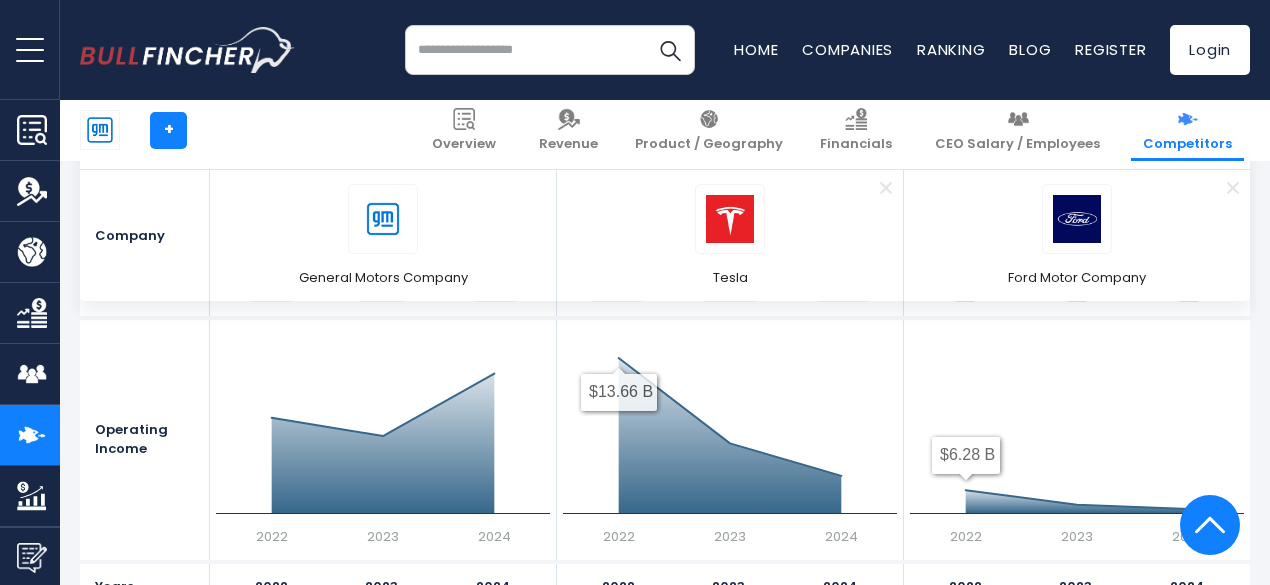 click 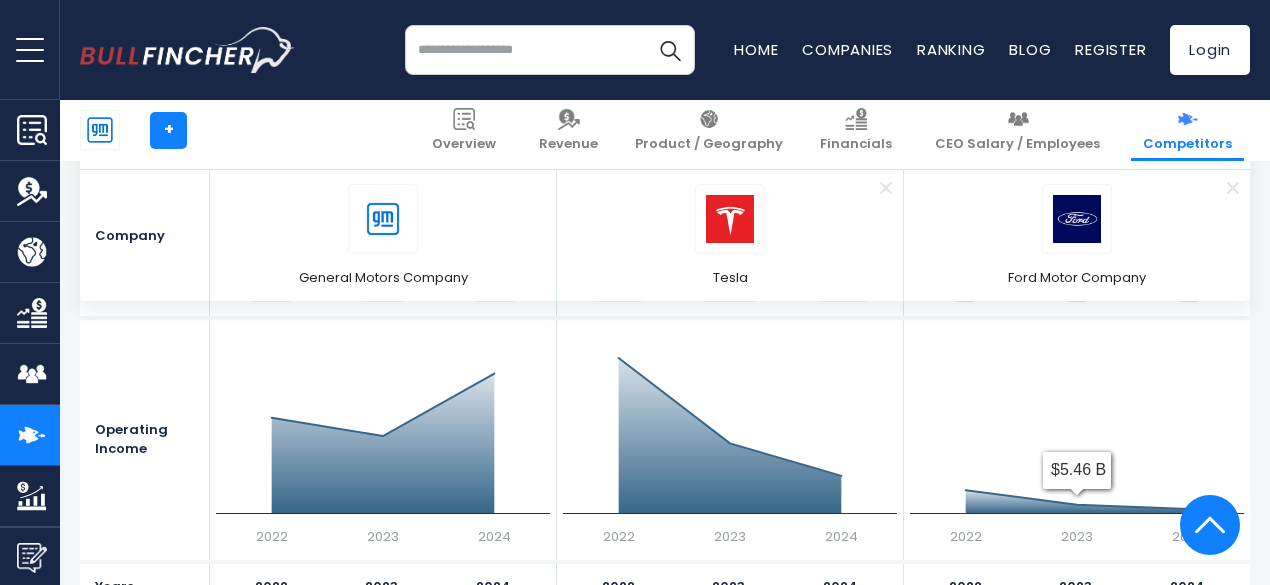 click 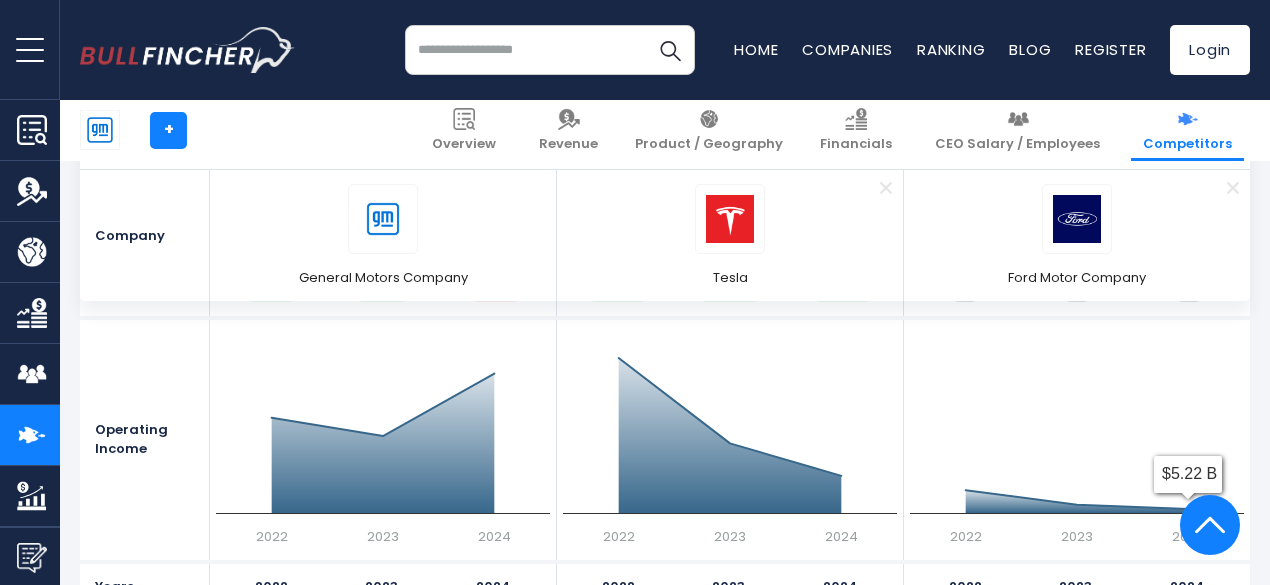 click 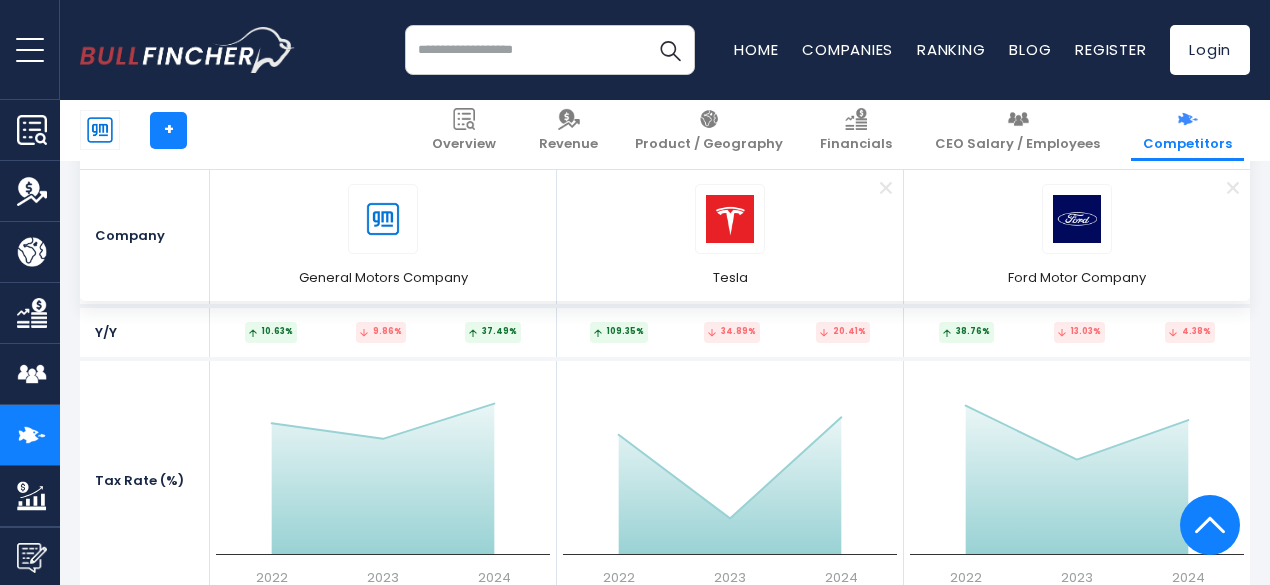 scroll, scrollTop: 3488, scrollLeft: 0, axis: vertical 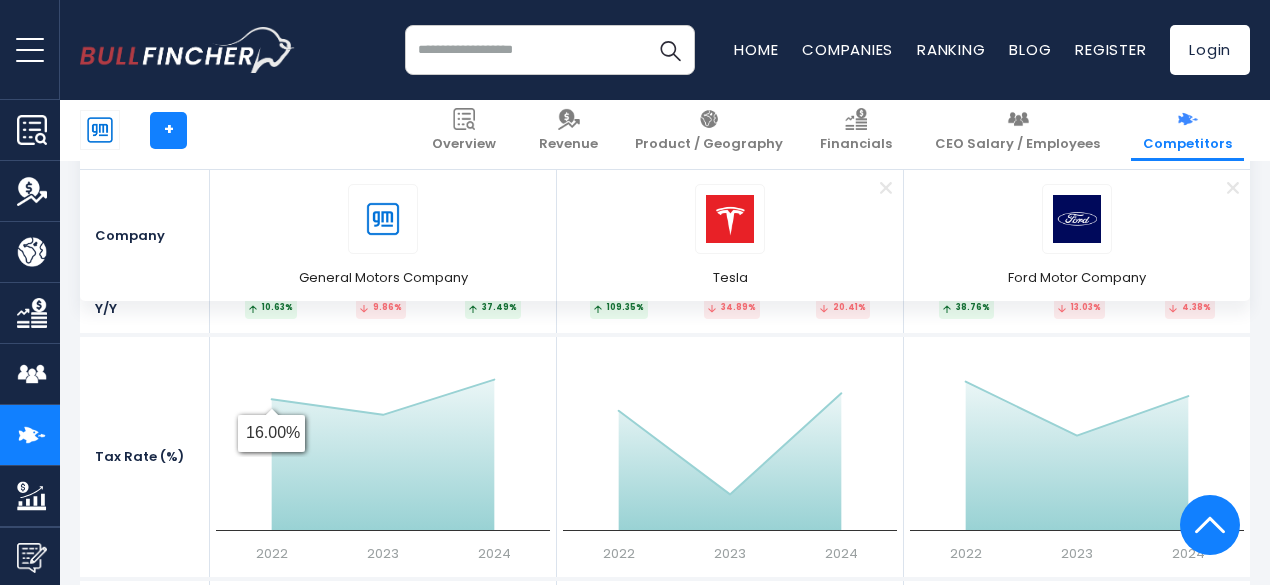 click 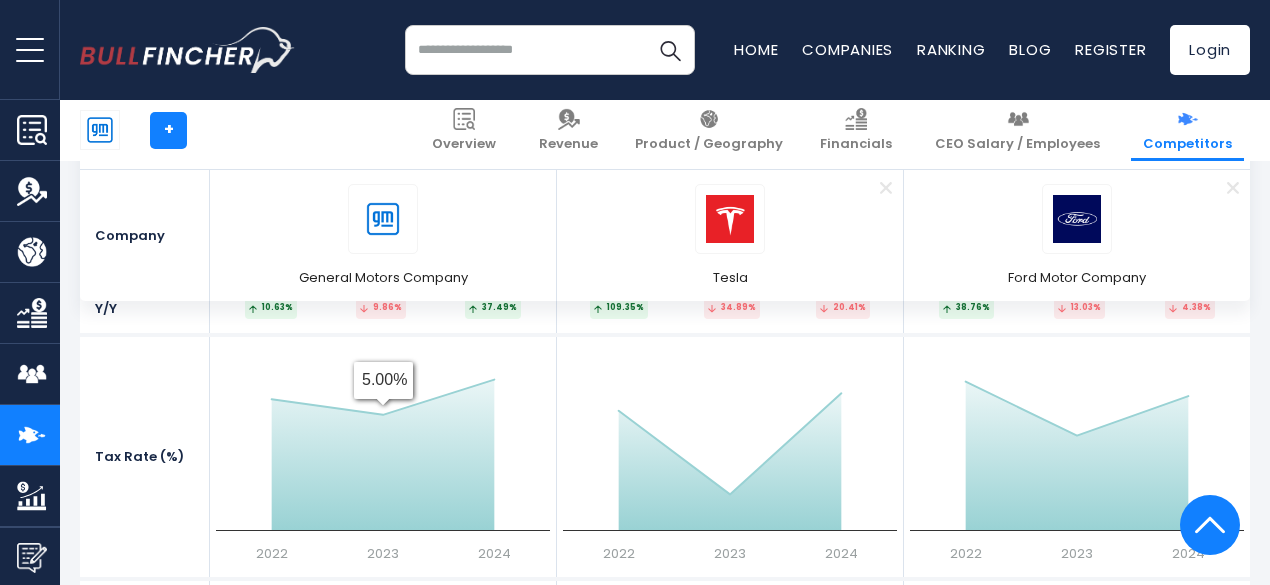 click 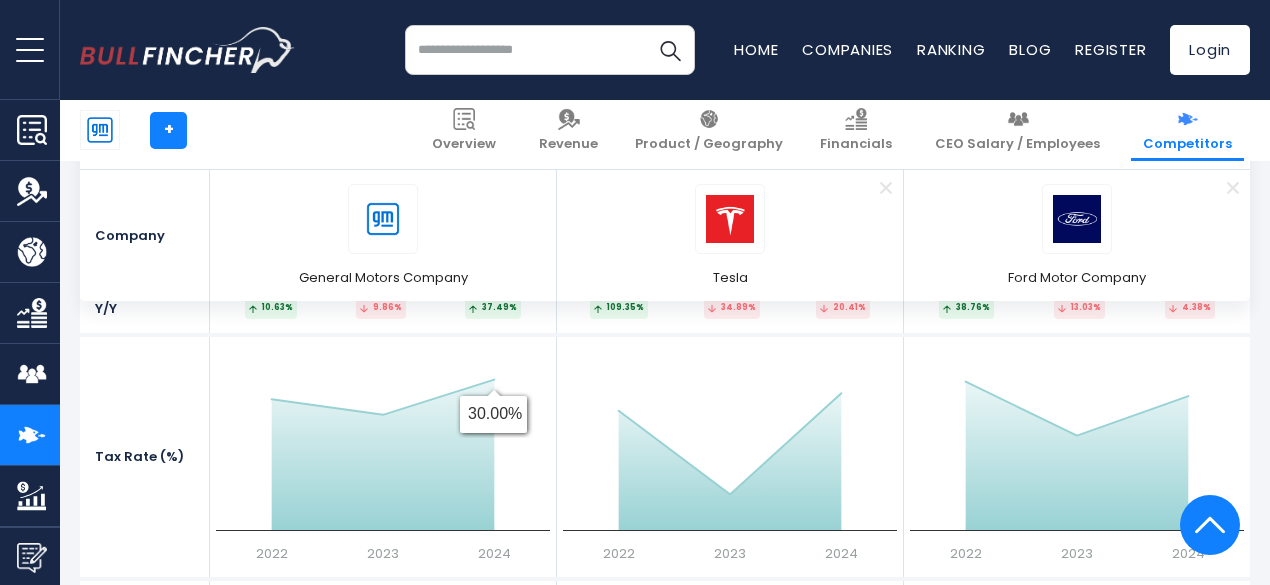 click 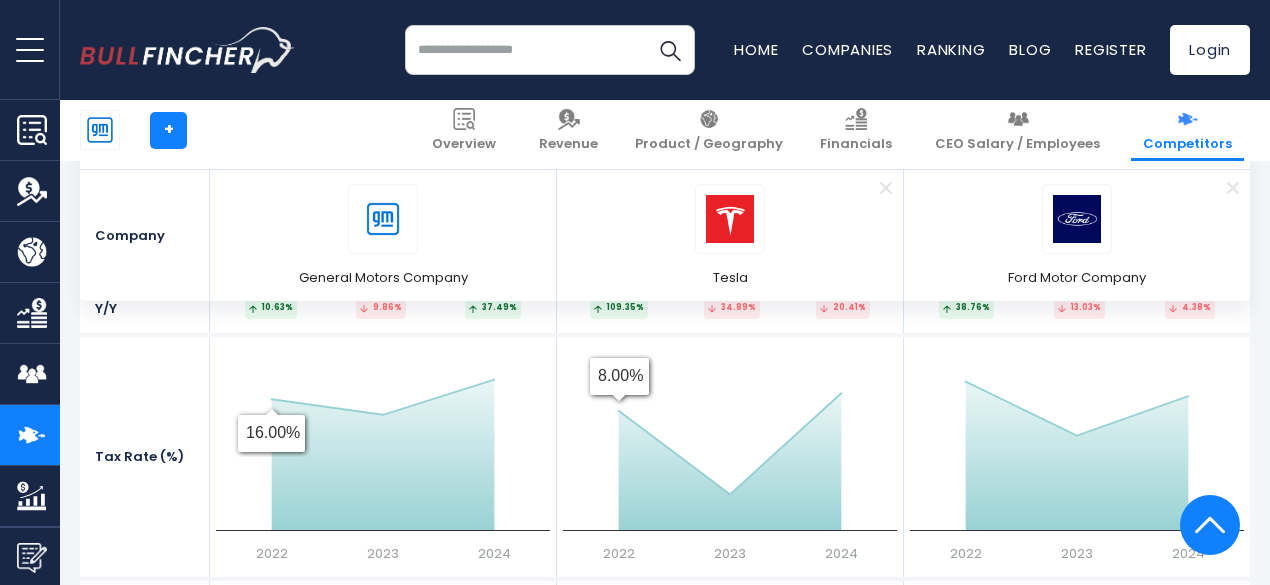 click 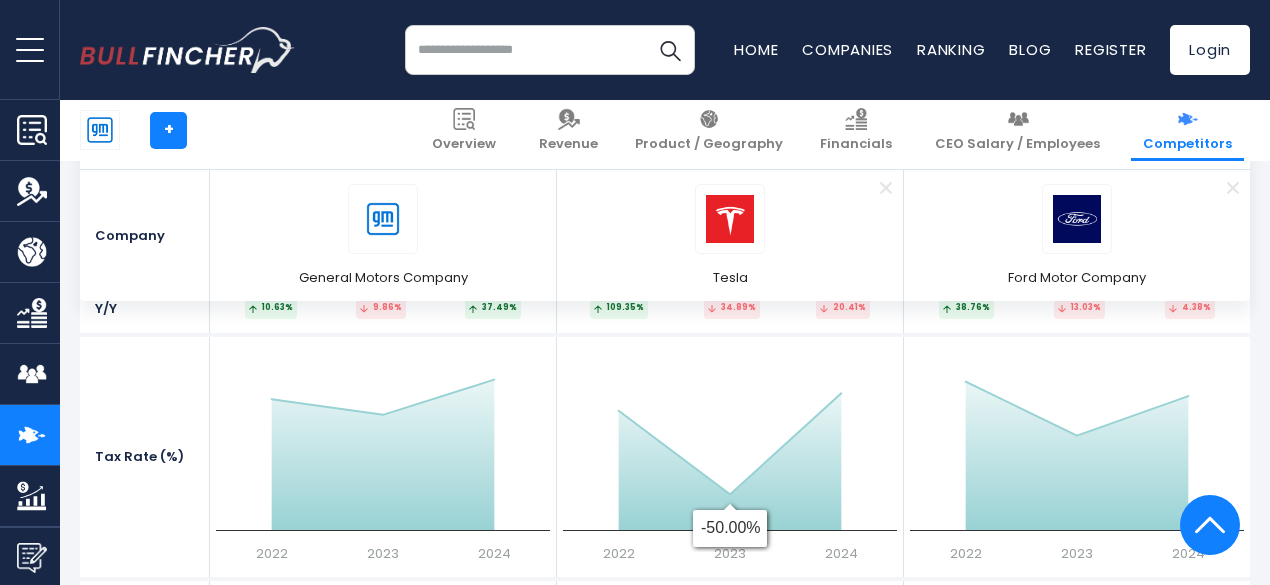 click 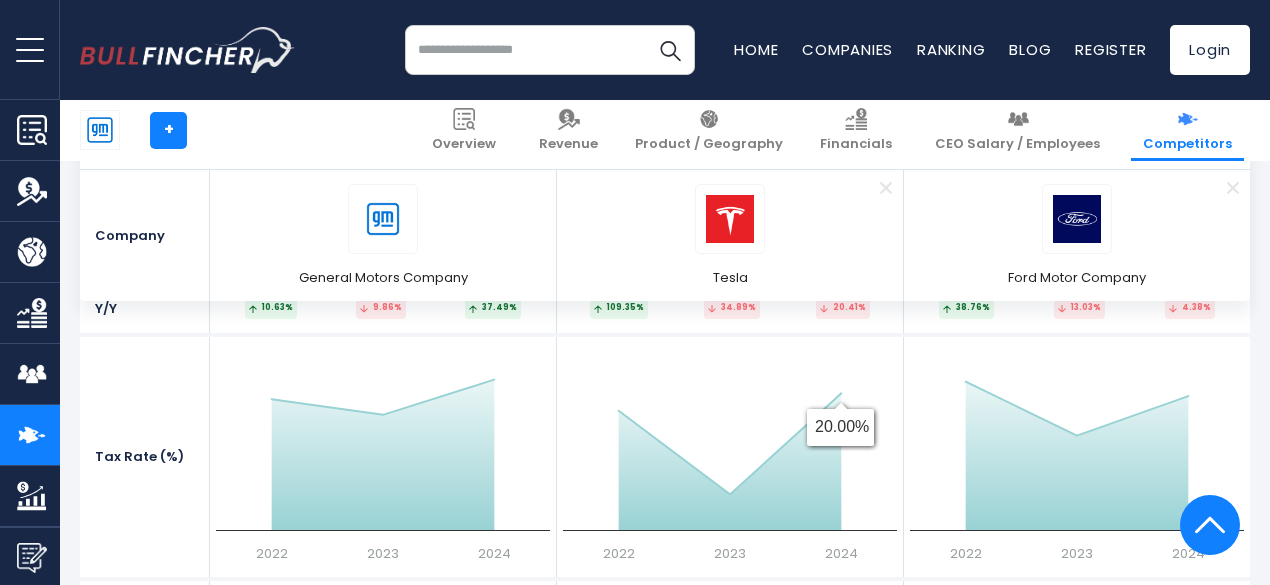 click 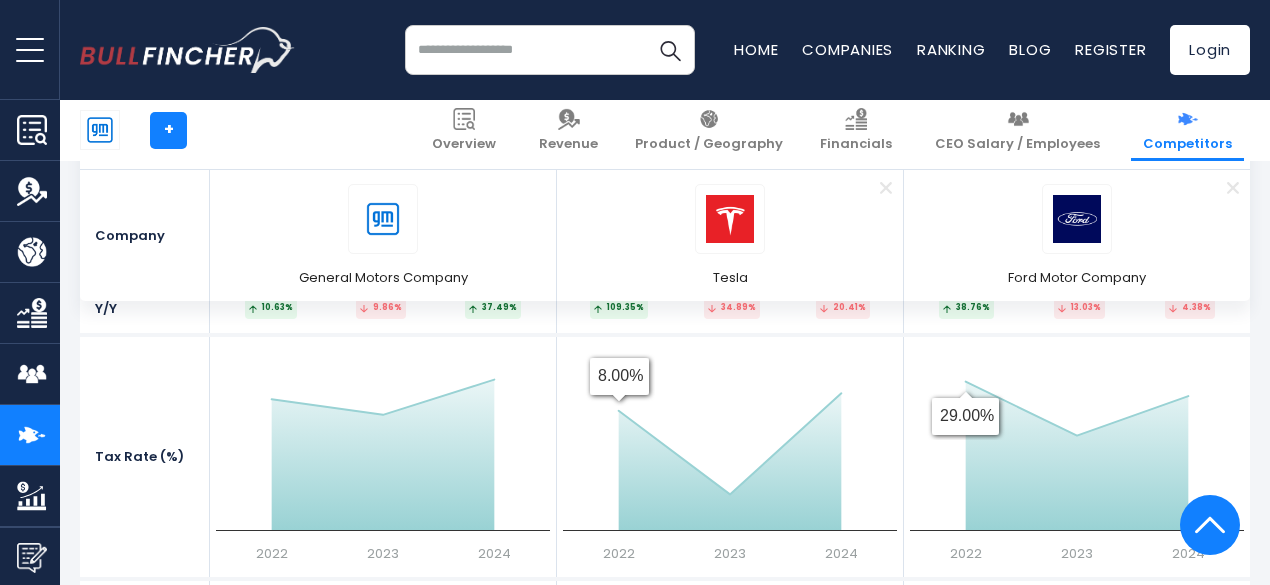 click 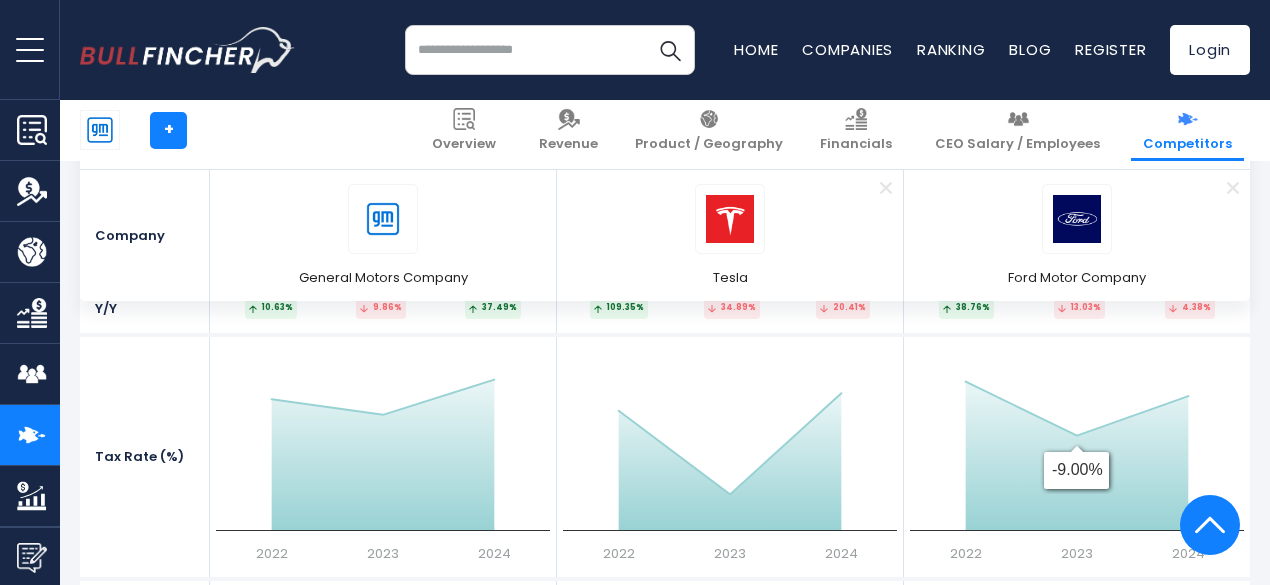 click 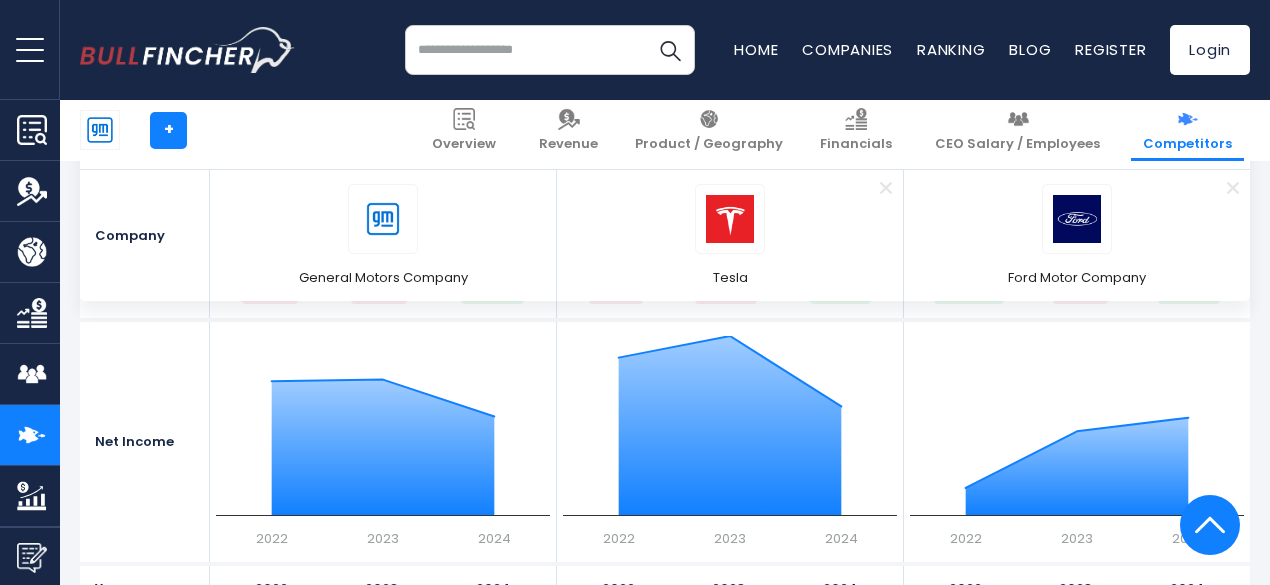 scroll, scrollTop: 3903, scrollLeft: 0, axis: vertical 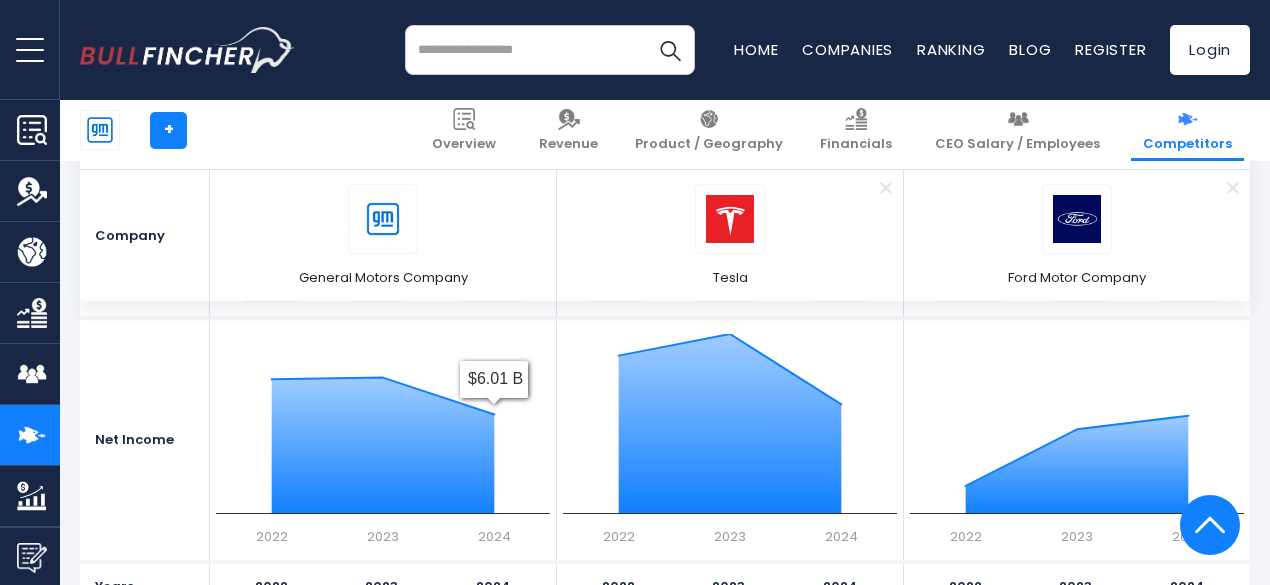 click 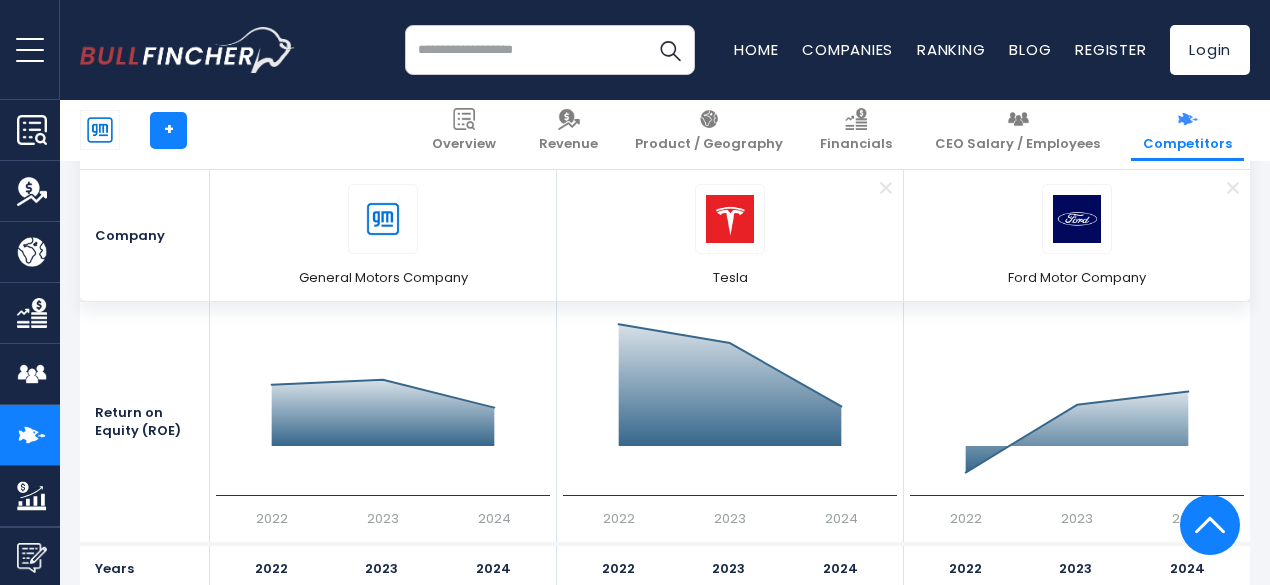 scroll, scrollTop: 8347, scrollLeft: 0, axis: vertical 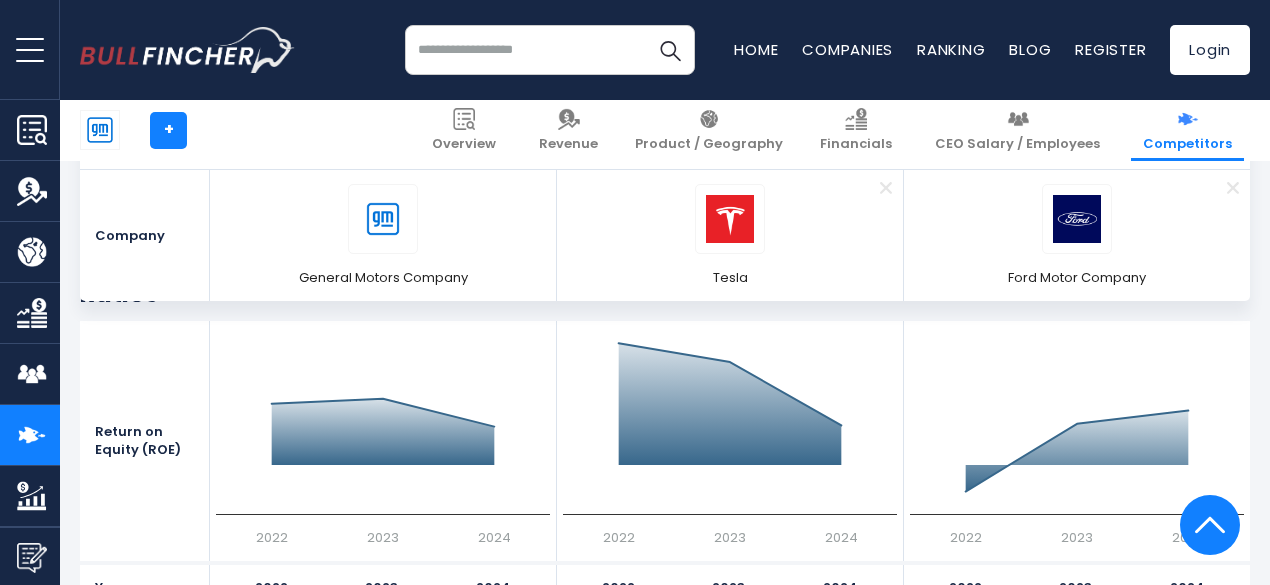 click 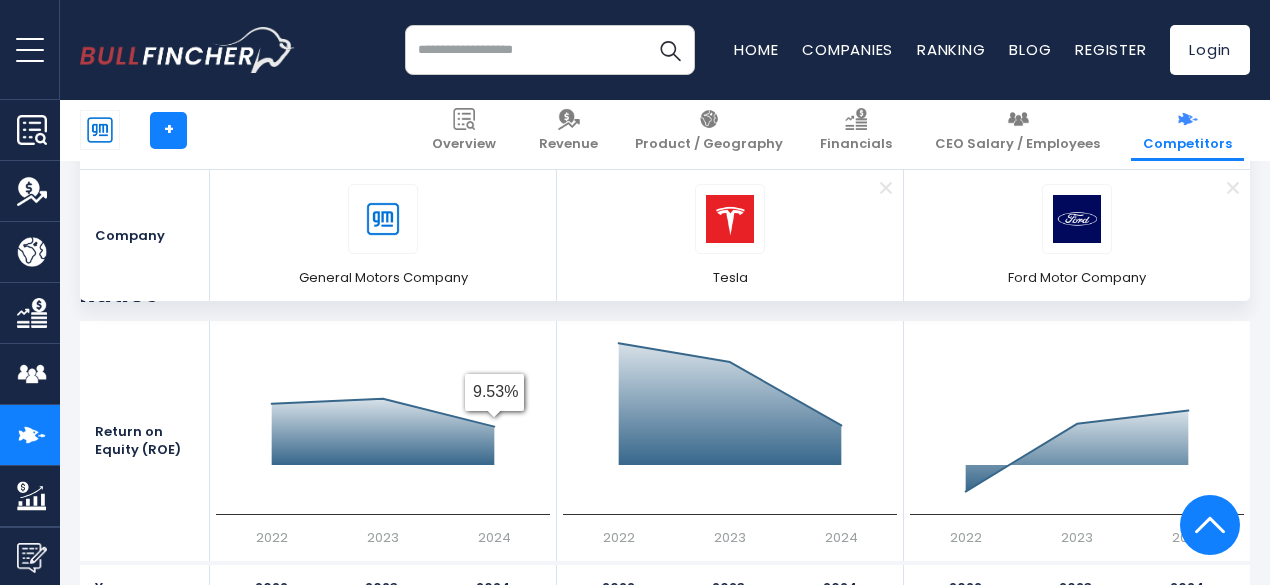 click on "Created with Highcharts 12.1.2 2022 2023 2024" 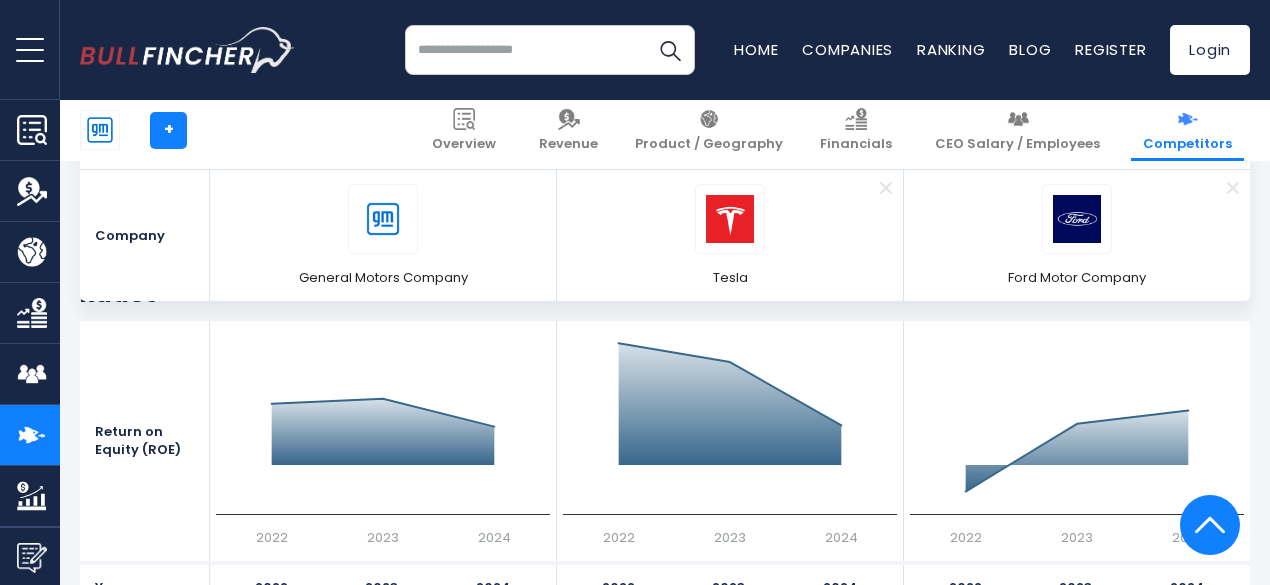 click 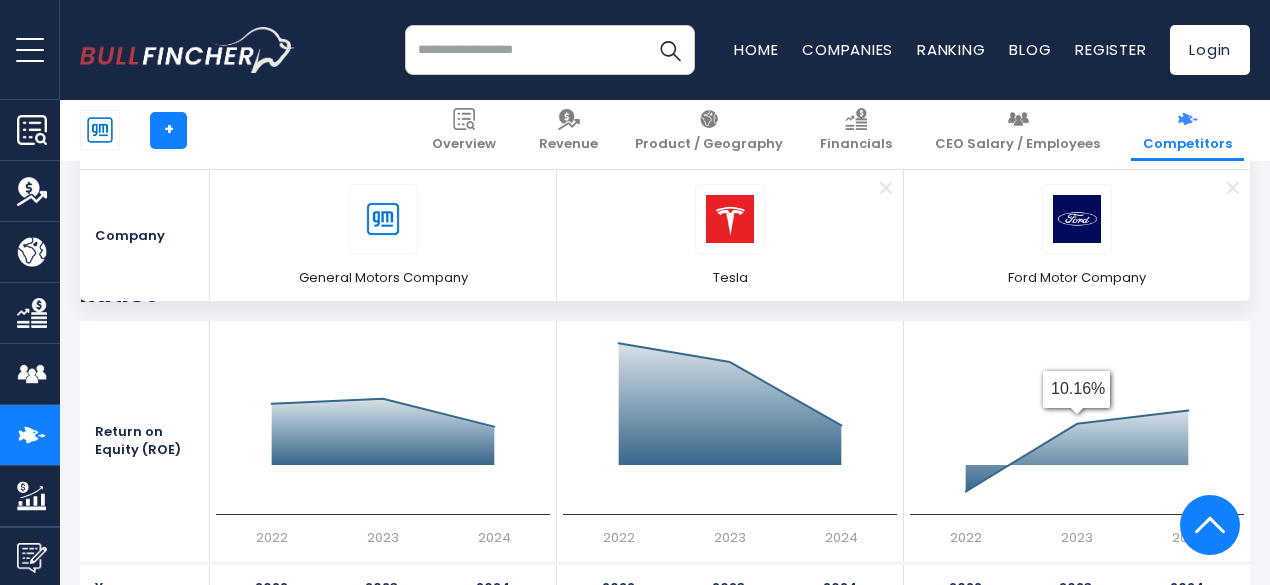 click on "Created with Highcharts 12.1.2 2022 2023 2024 10.16%" 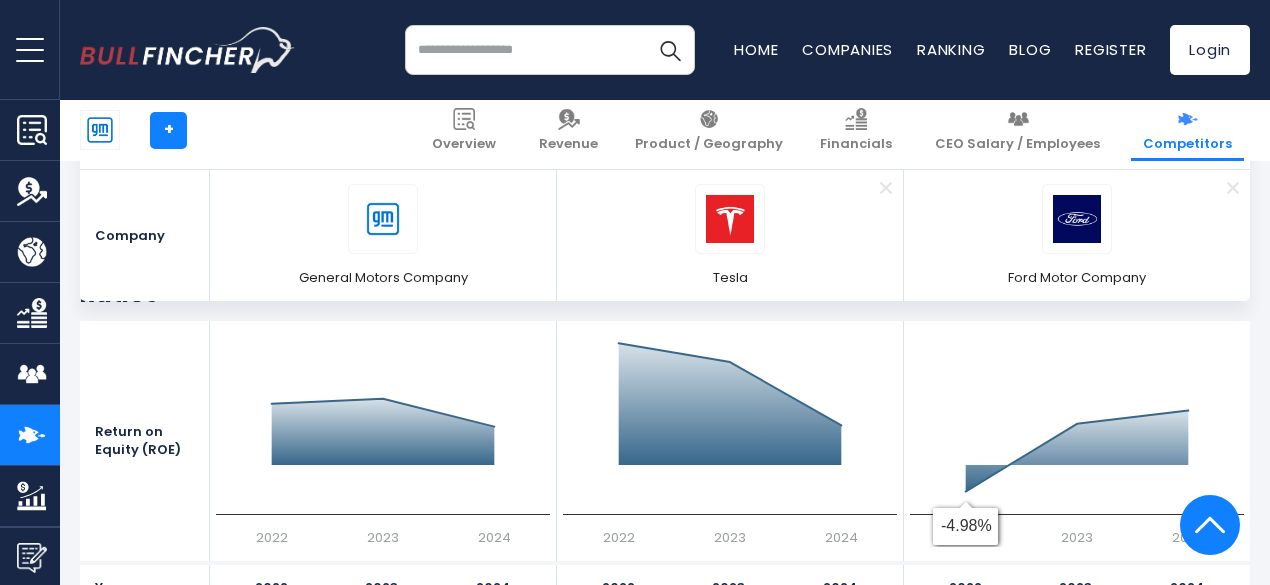 click 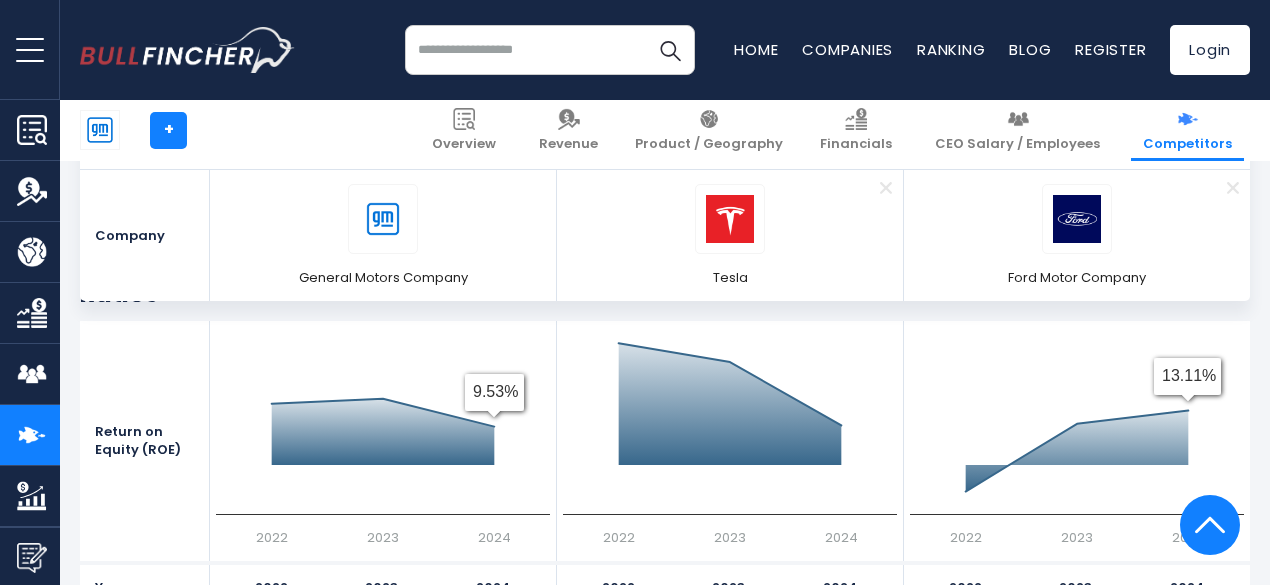 click 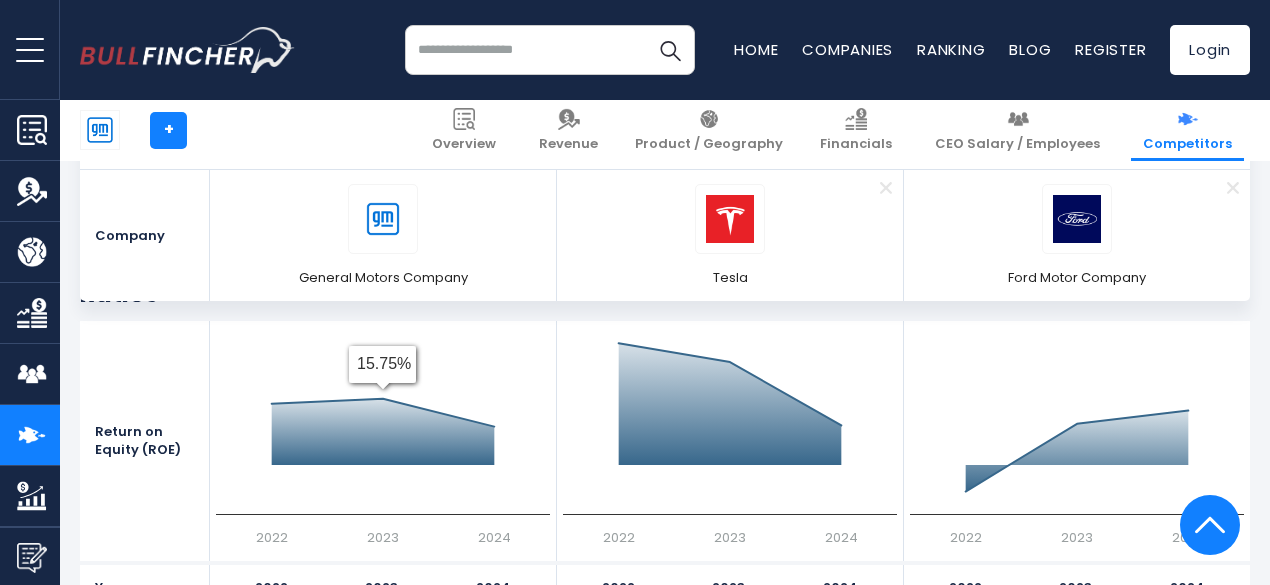 click 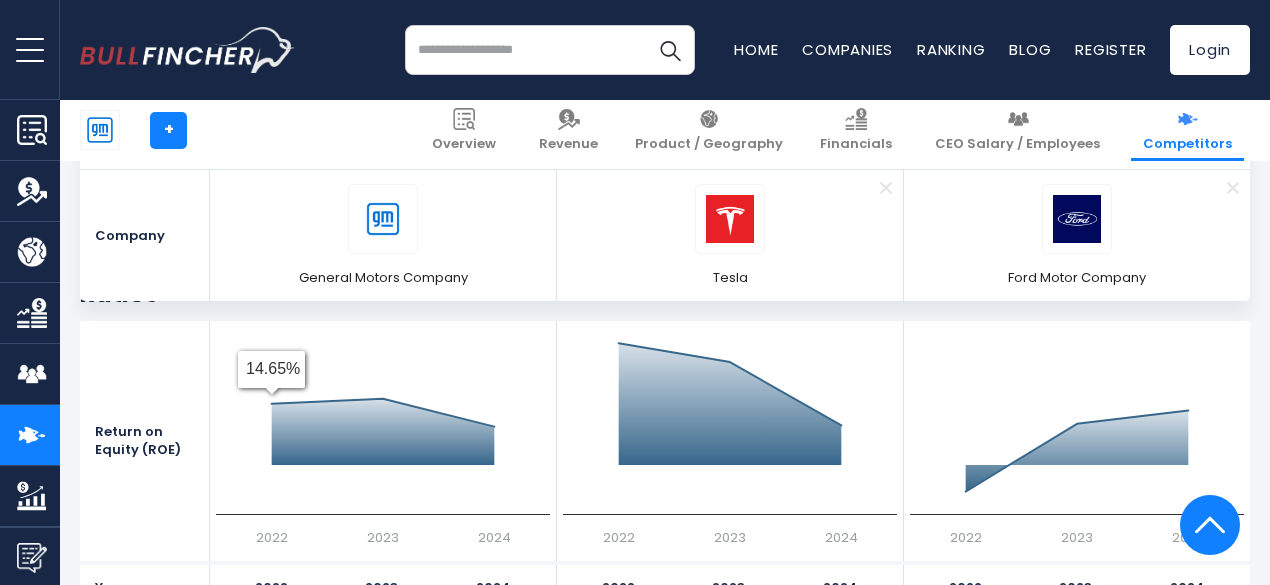 click on "Created with Highcharts 12.1.2 2022 2023 2024 14.65%" 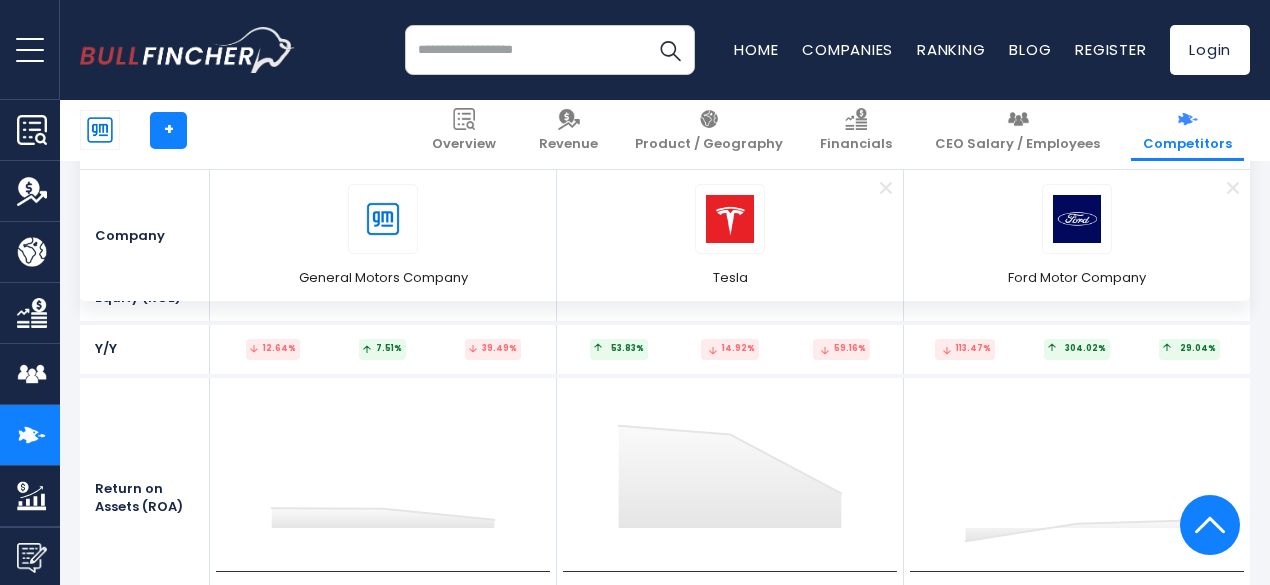 scroll, scrollTop: 8730, scrollLeft: 0, axis: vertical 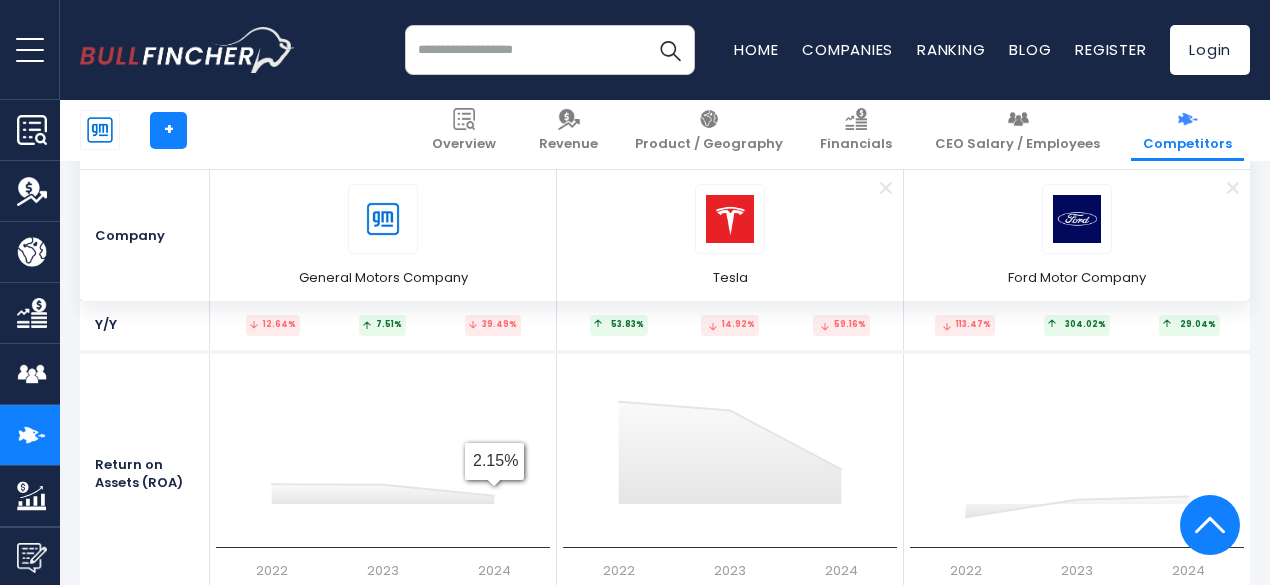 click 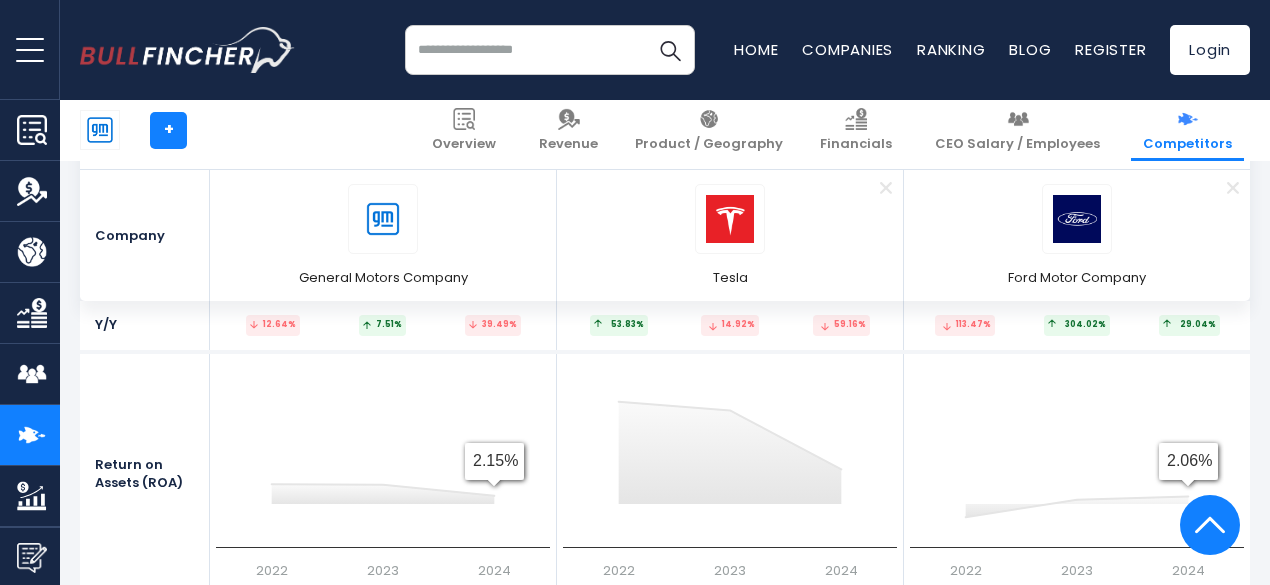 click 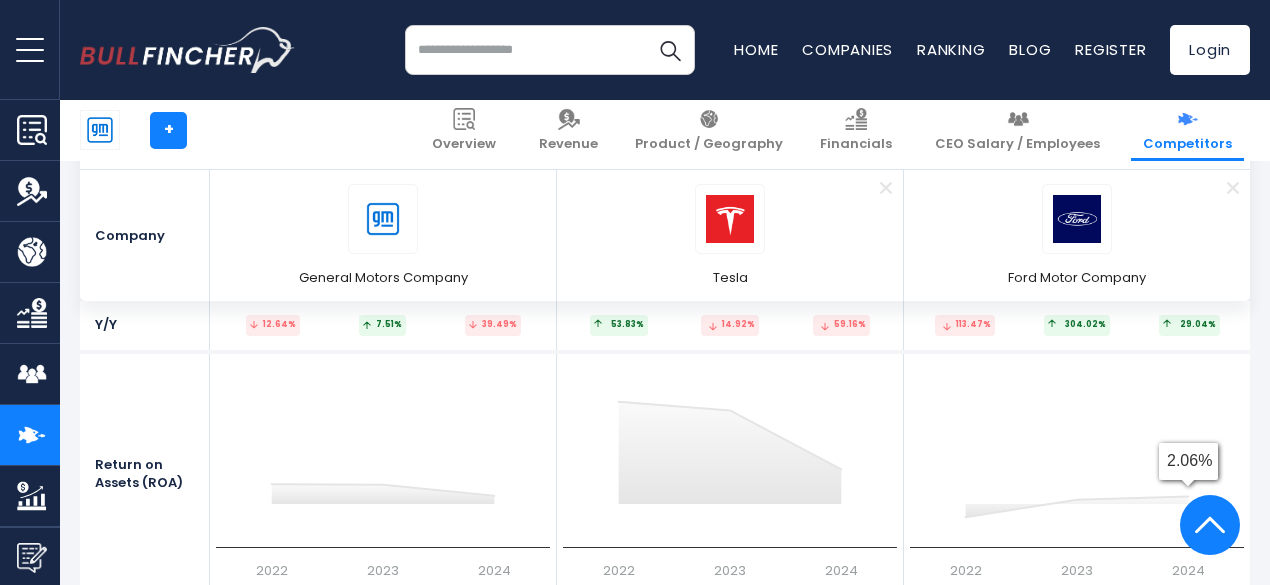 click 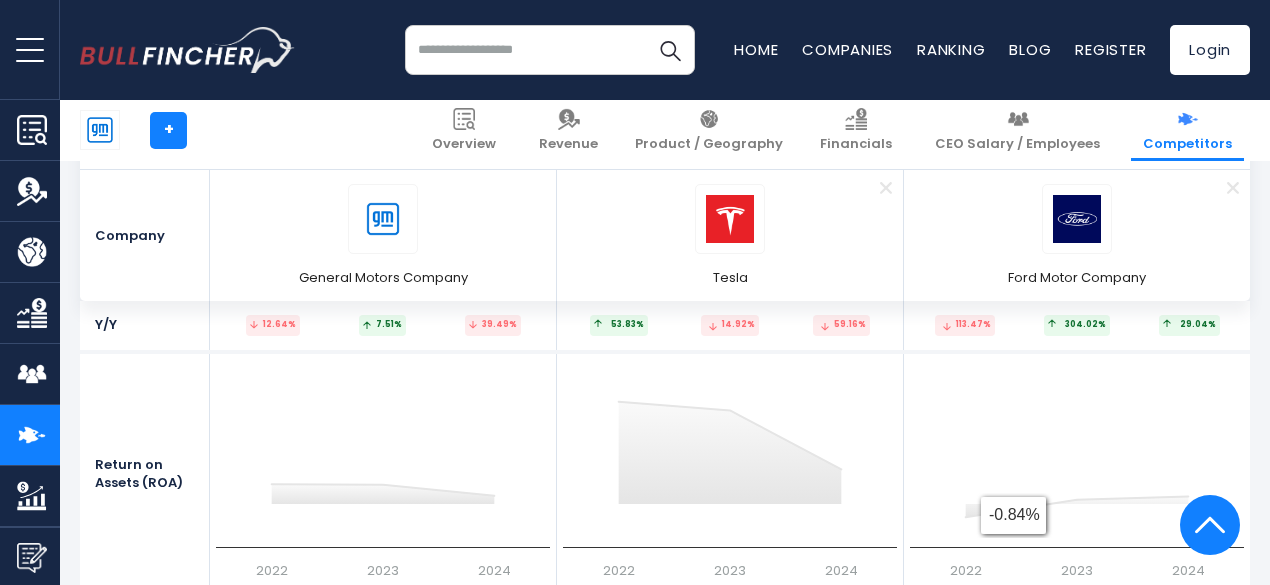 click 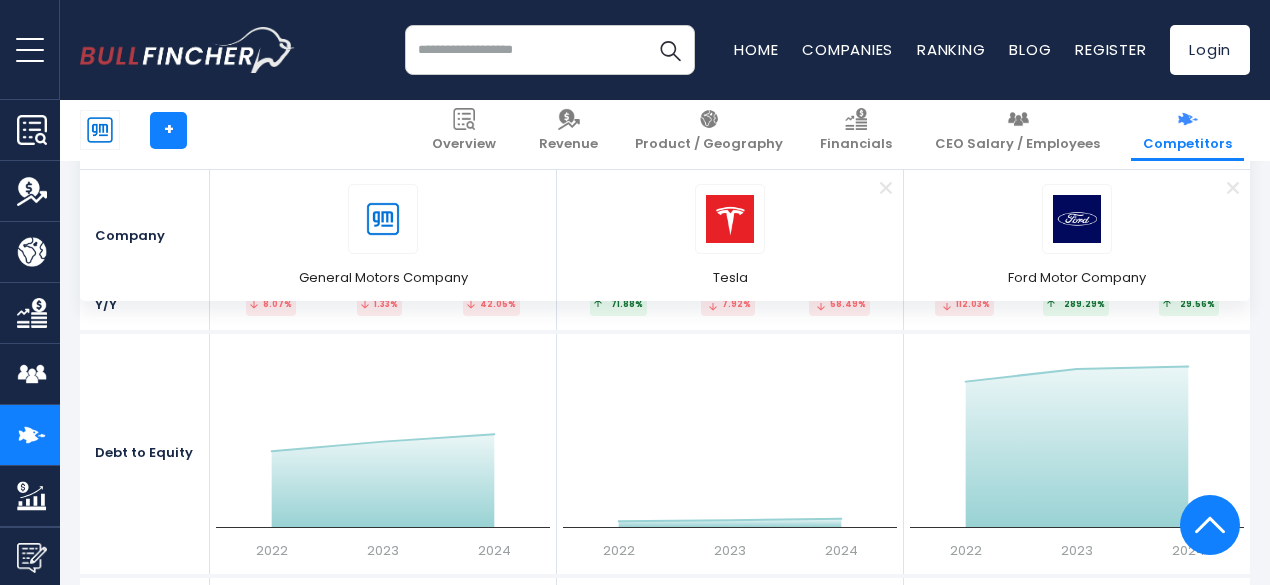 scroll, scrollTop: 9182, scrollLeft: 0, axis: vertical 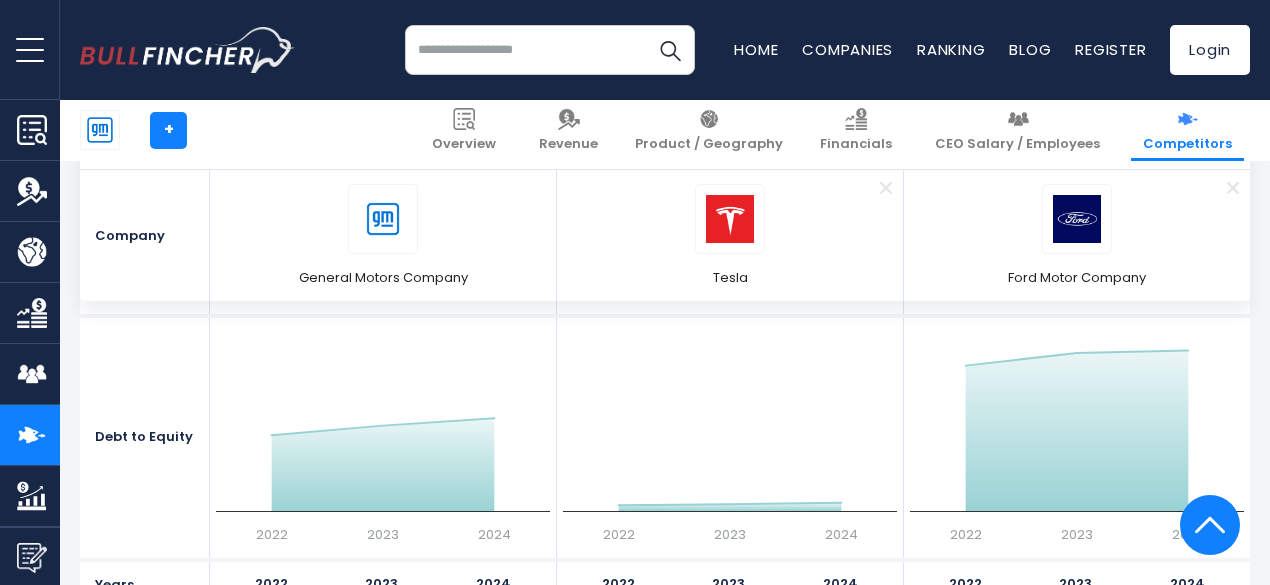 click on "Created with Highcharts 12.1.2 2022 2023 2024" 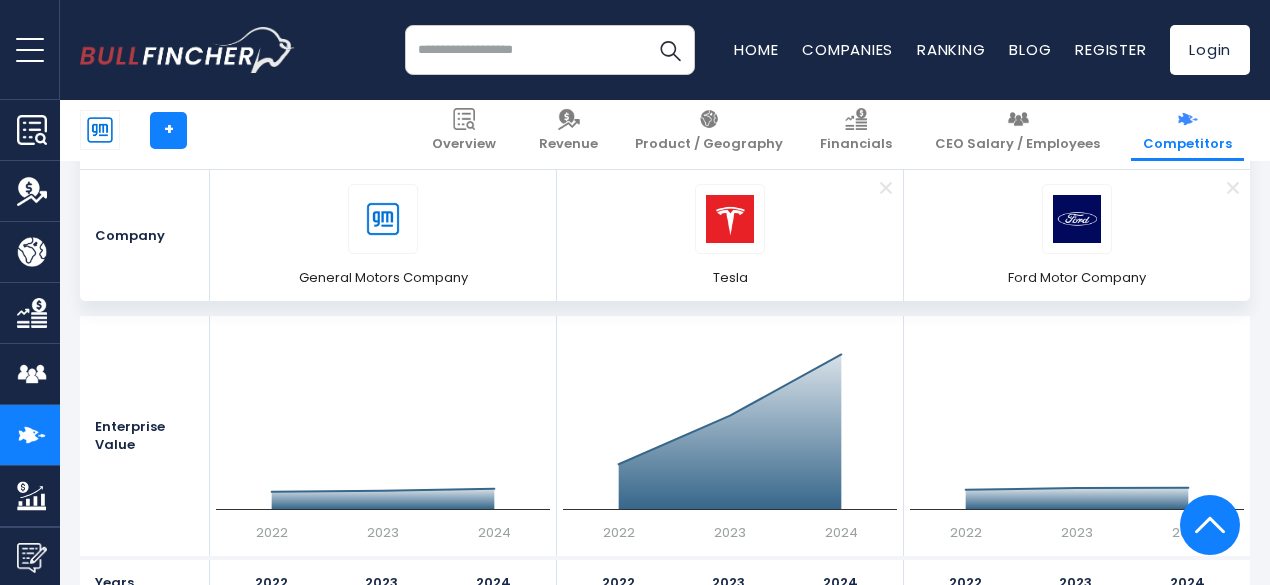 scroll, scrollTop: 9650, scrollLeft: 0, axis: vertical 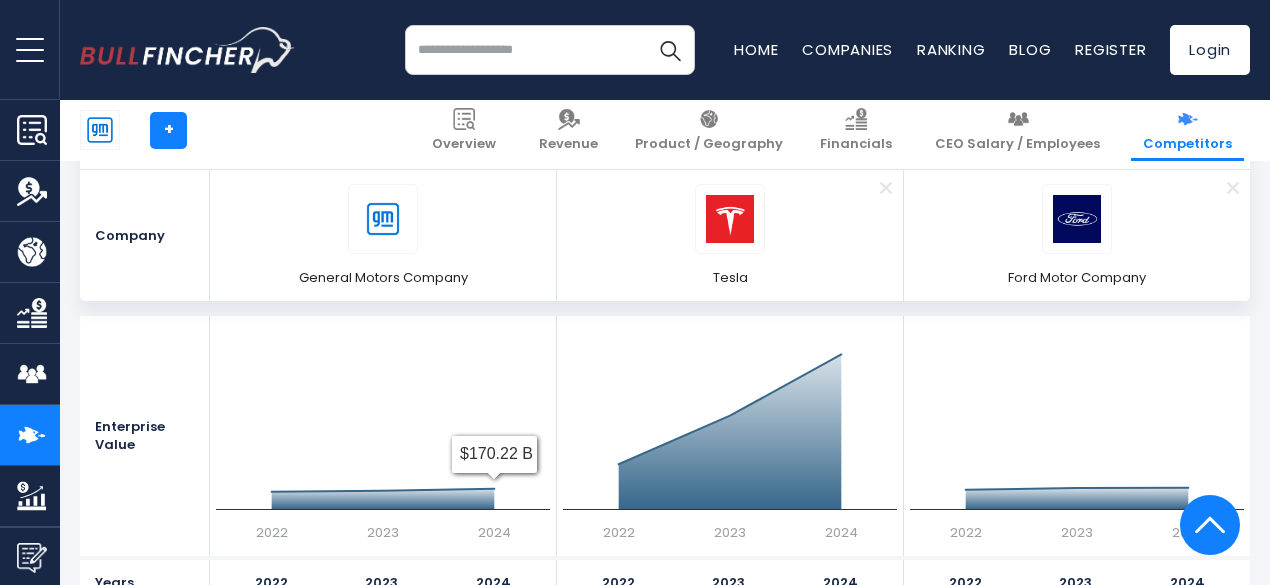 click 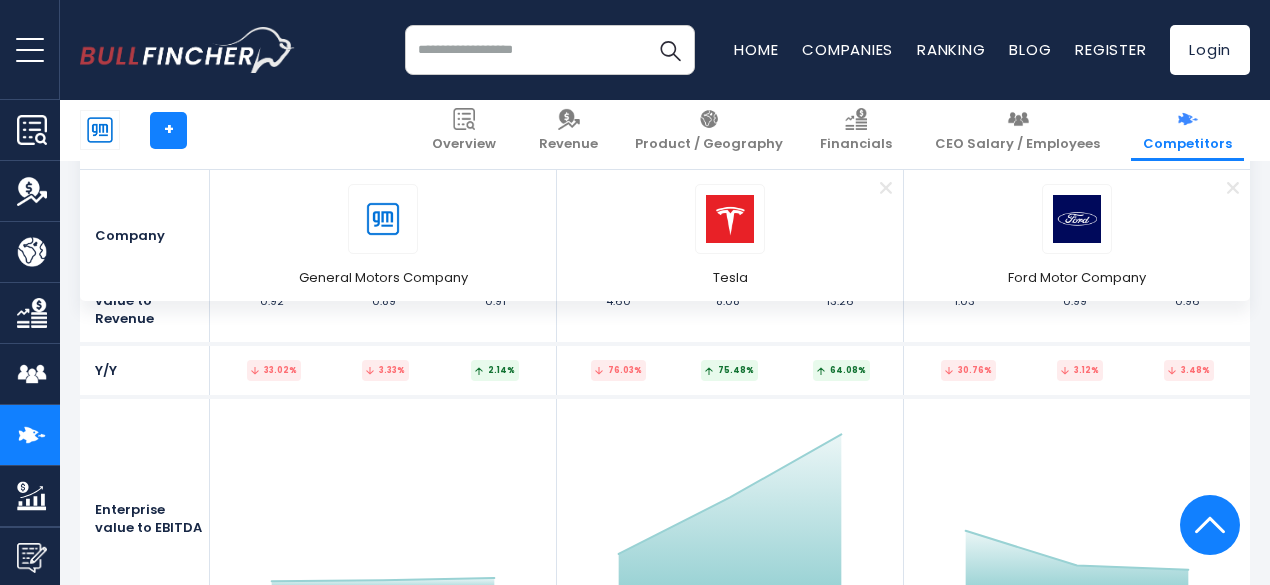 scroll, scrollTop: 10422, scrollLeft: 0, axis: vertical 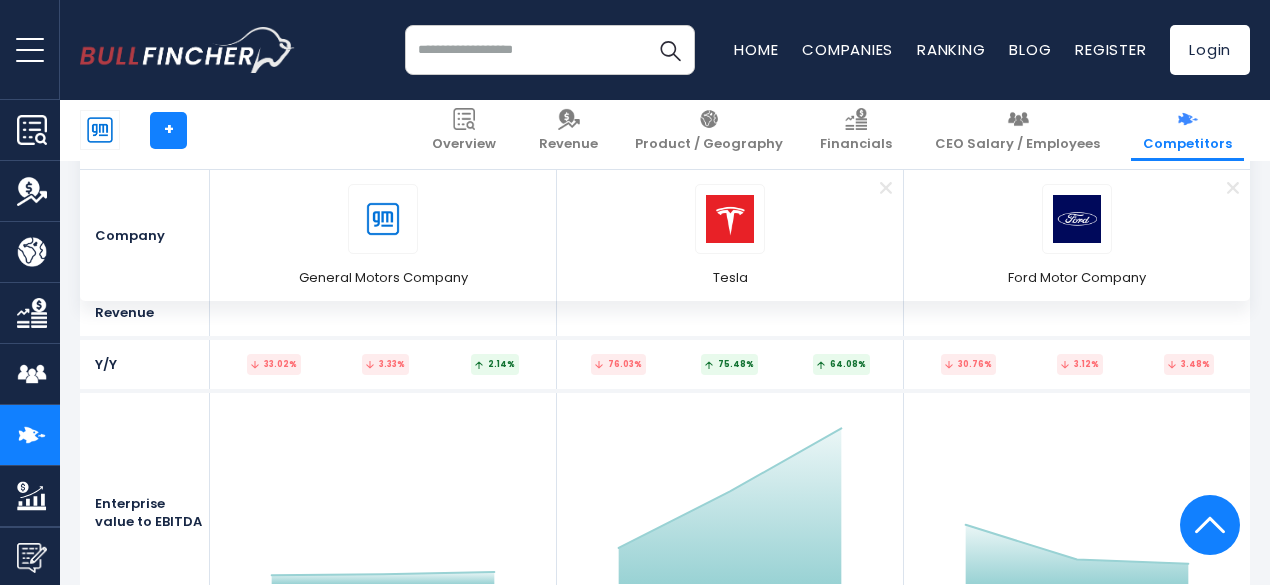 click 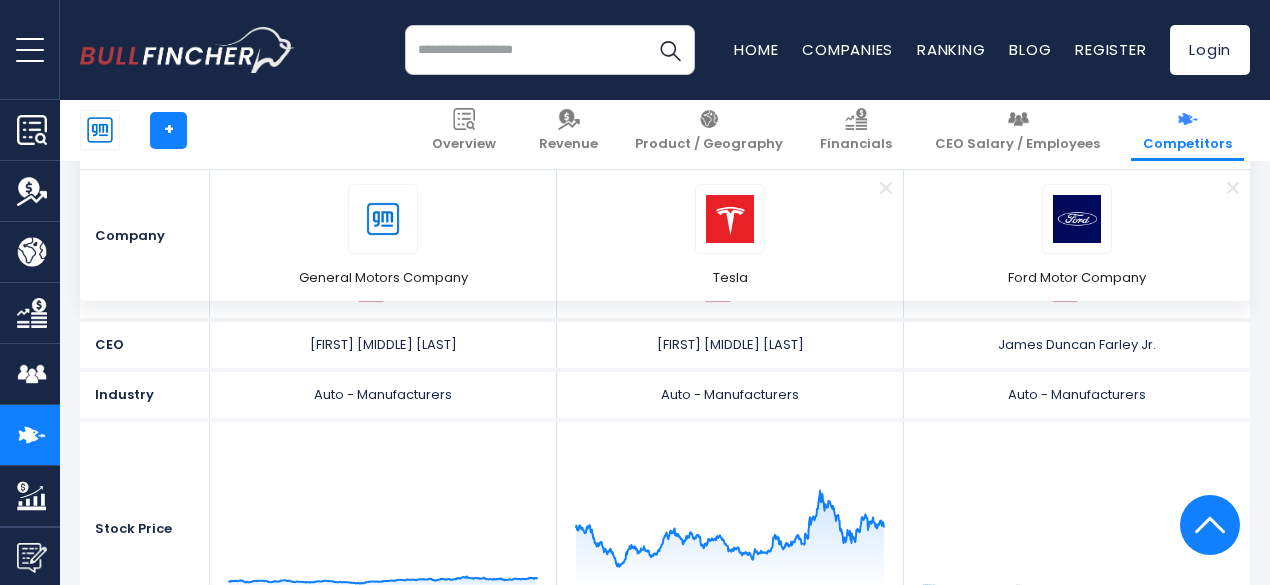 scroll, scrollTop: 0, scrollLeft: 0, axis: both 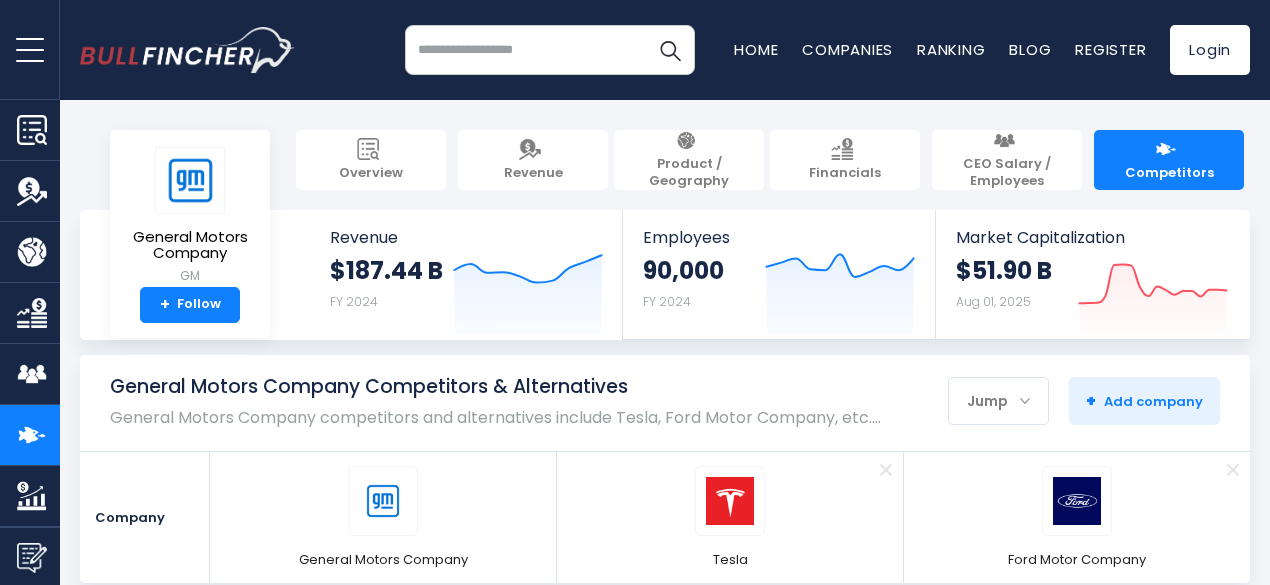 click on "General Motors Company competitors and alternatives
include
Tesla,
Ford Motor Company,
etc.…" at bounding box center [495, 417] 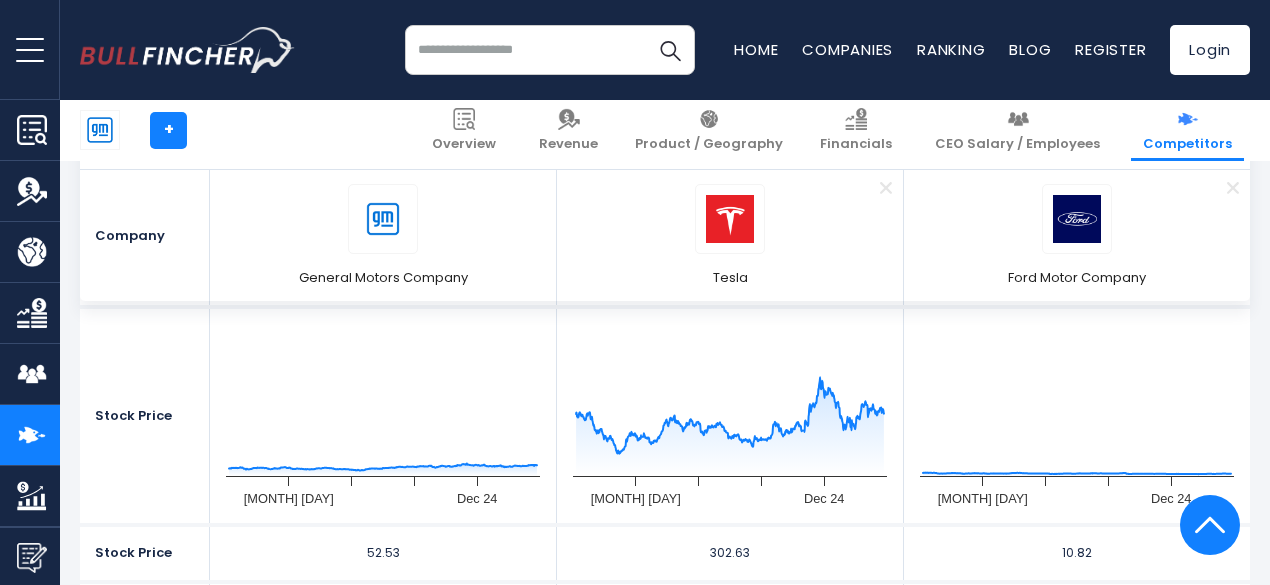 scroll, scrollTop: 520, scrollLeft: 0, axis: vertical 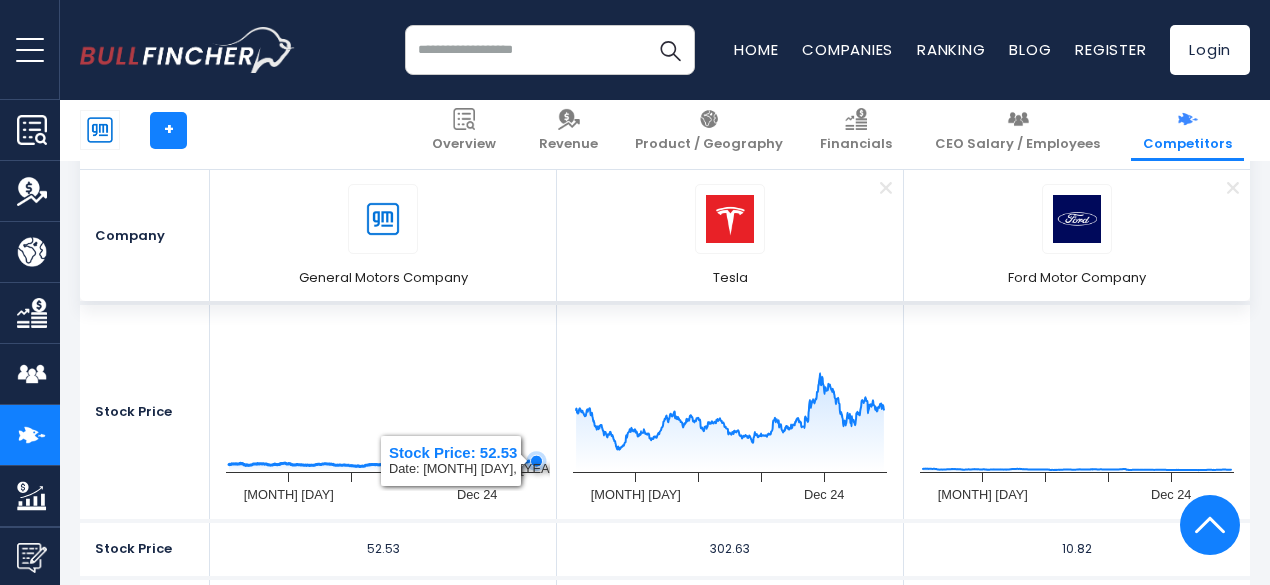 click 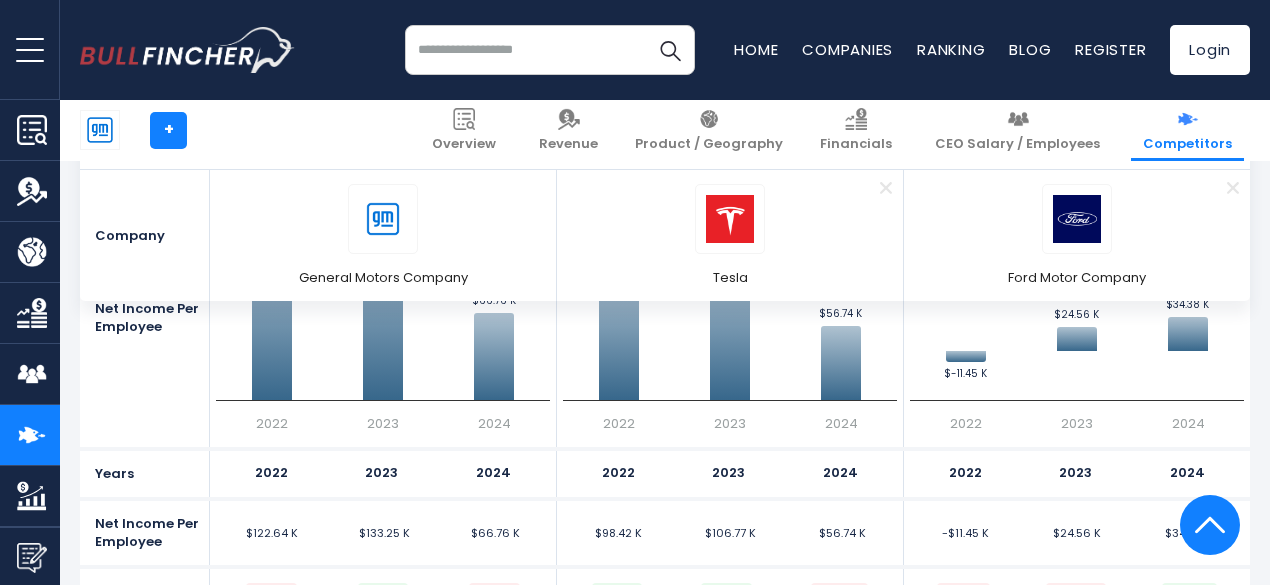 scroll, scrollTop: 4960, scrollLeft: 0, axis: vertical 